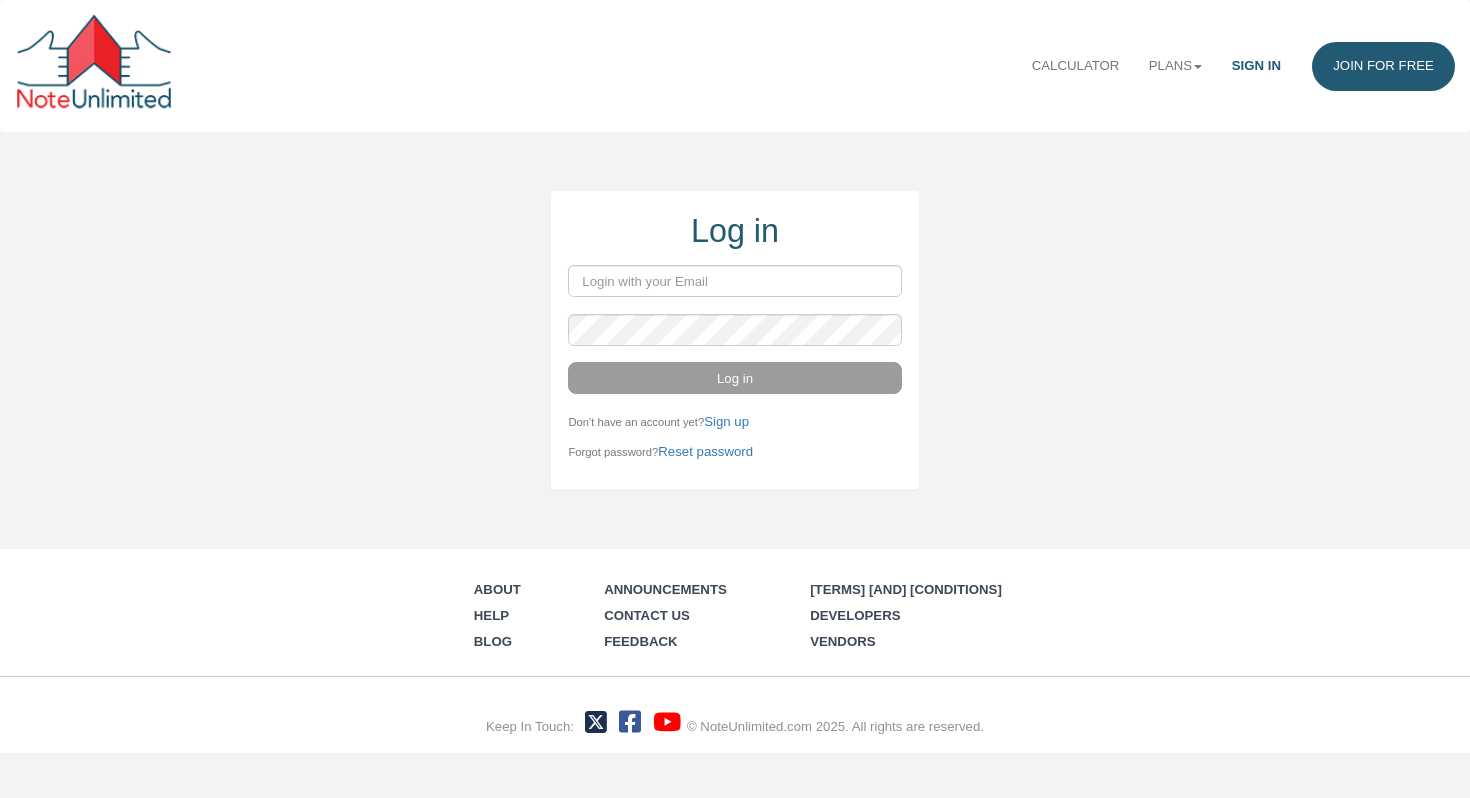 scroll, scrollTop: 0, scrollLeft: 0, axis: both 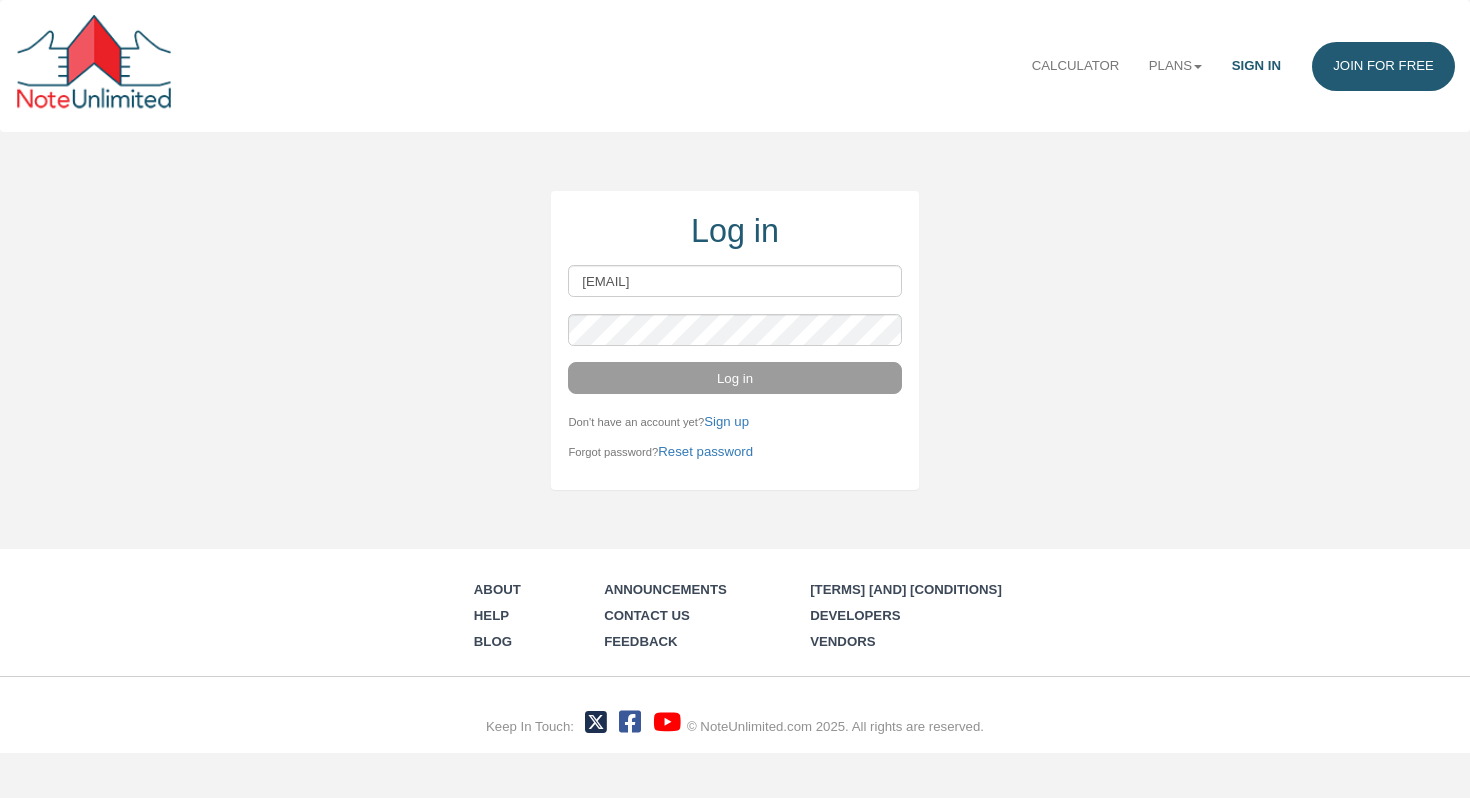 type on "[EMAIL]" 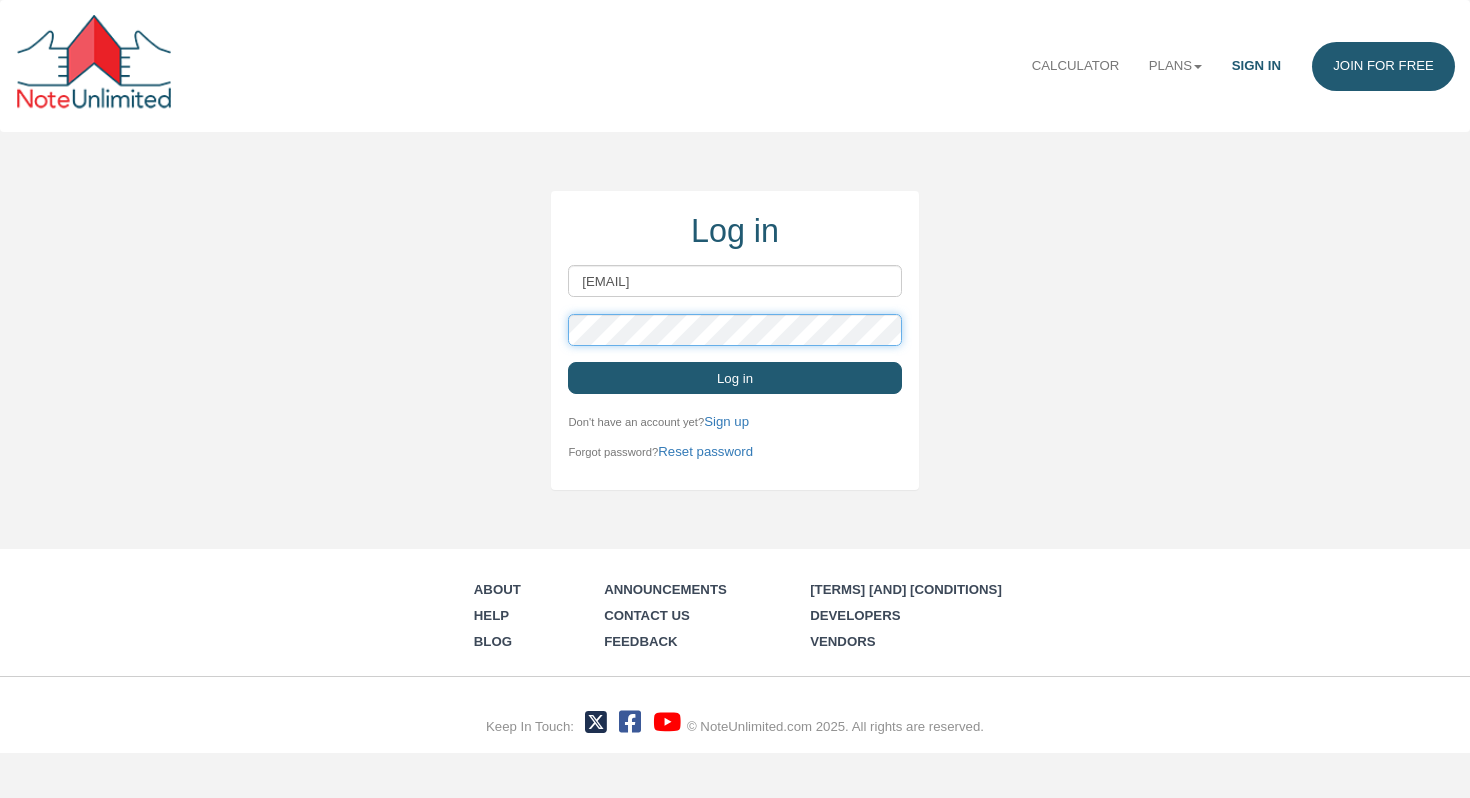click on "Log in" at bounding box center [734, 378] 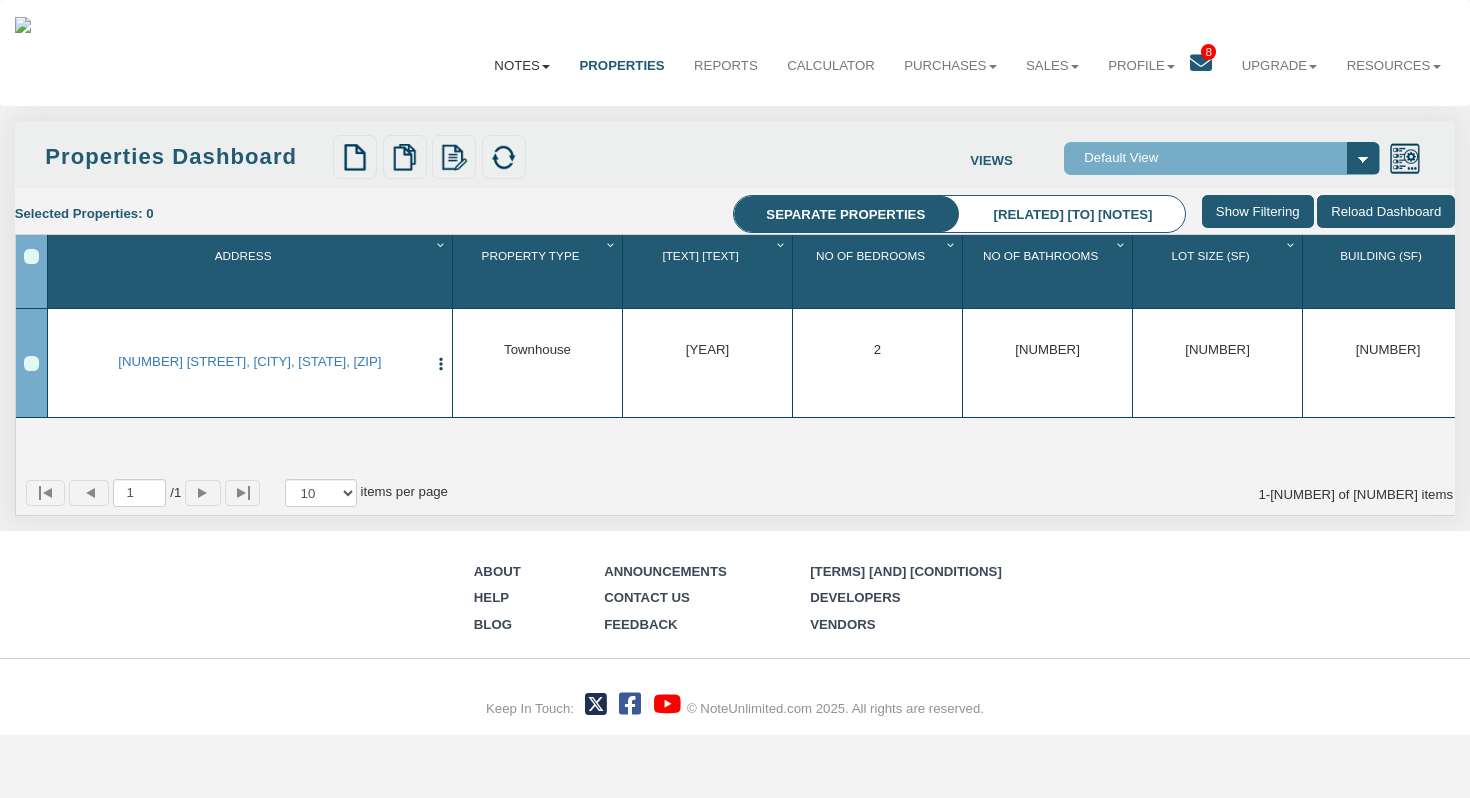 click on "Notes" at bounding box center [522, 66] 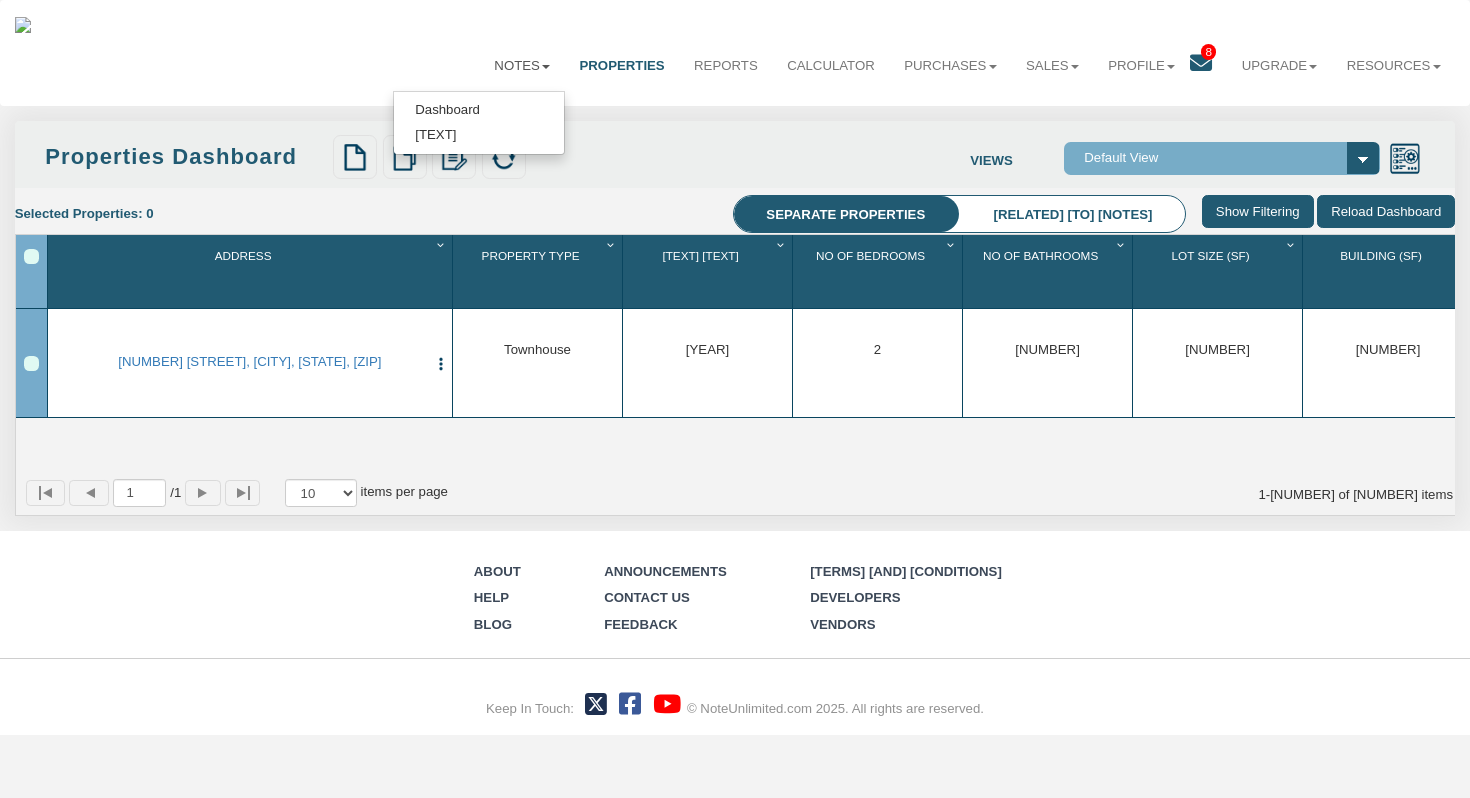 click on "Properties" at bounding box center [622, 66] 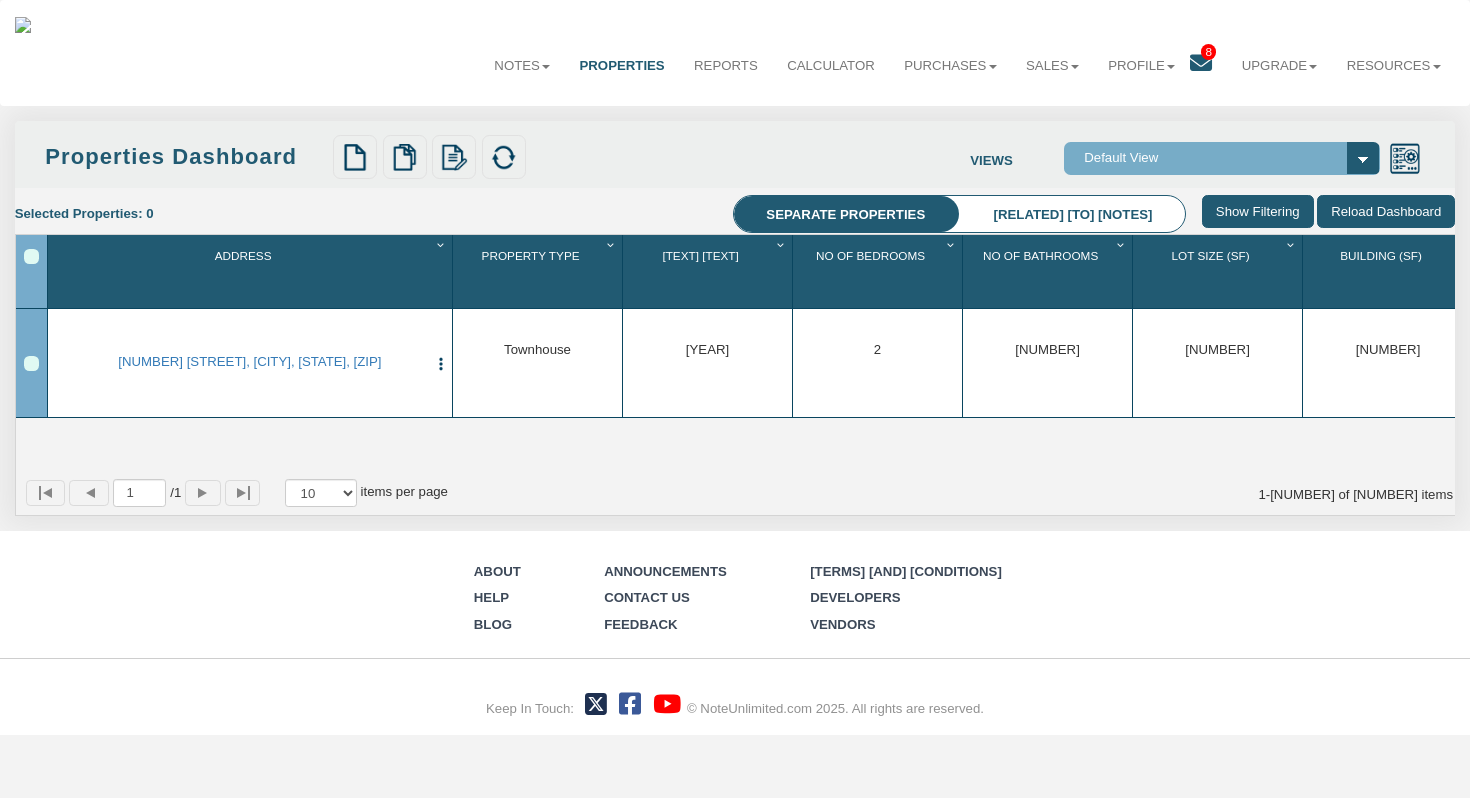 click on "Properties" at bounding box center [622, 66] 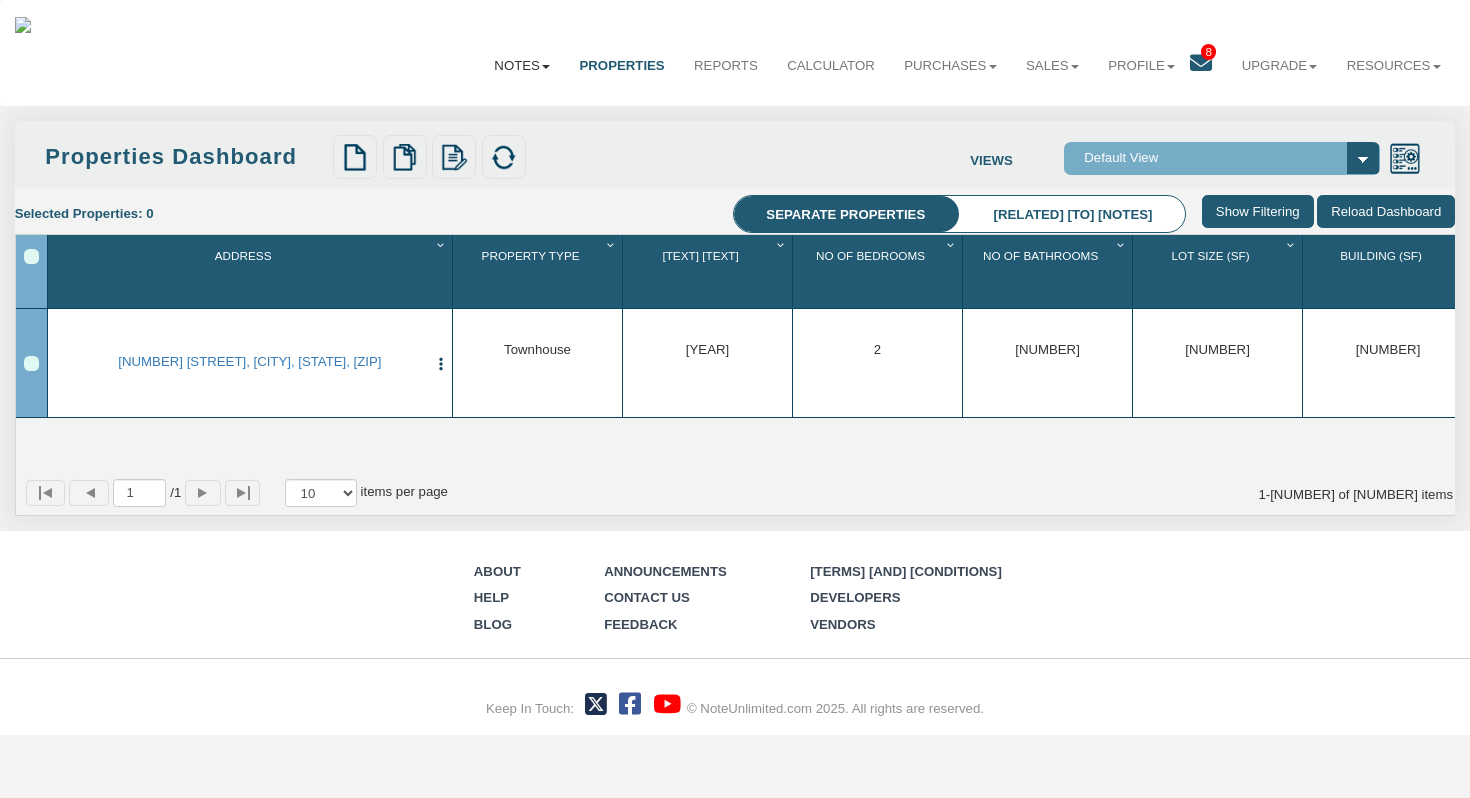 click on "Notes" at bounding box center (522, 66) 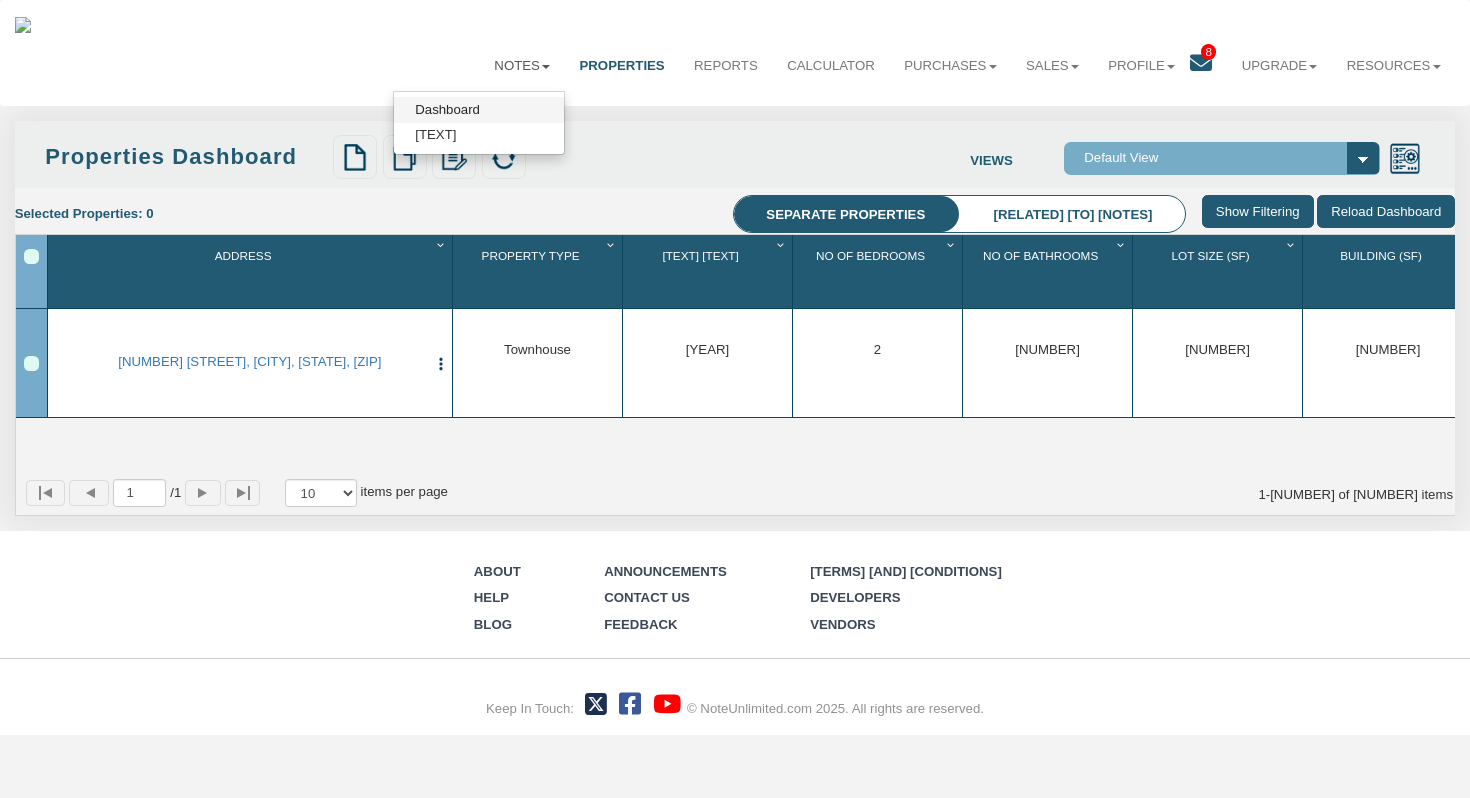 click on "Dashboard" at bounding box center [479, 109] 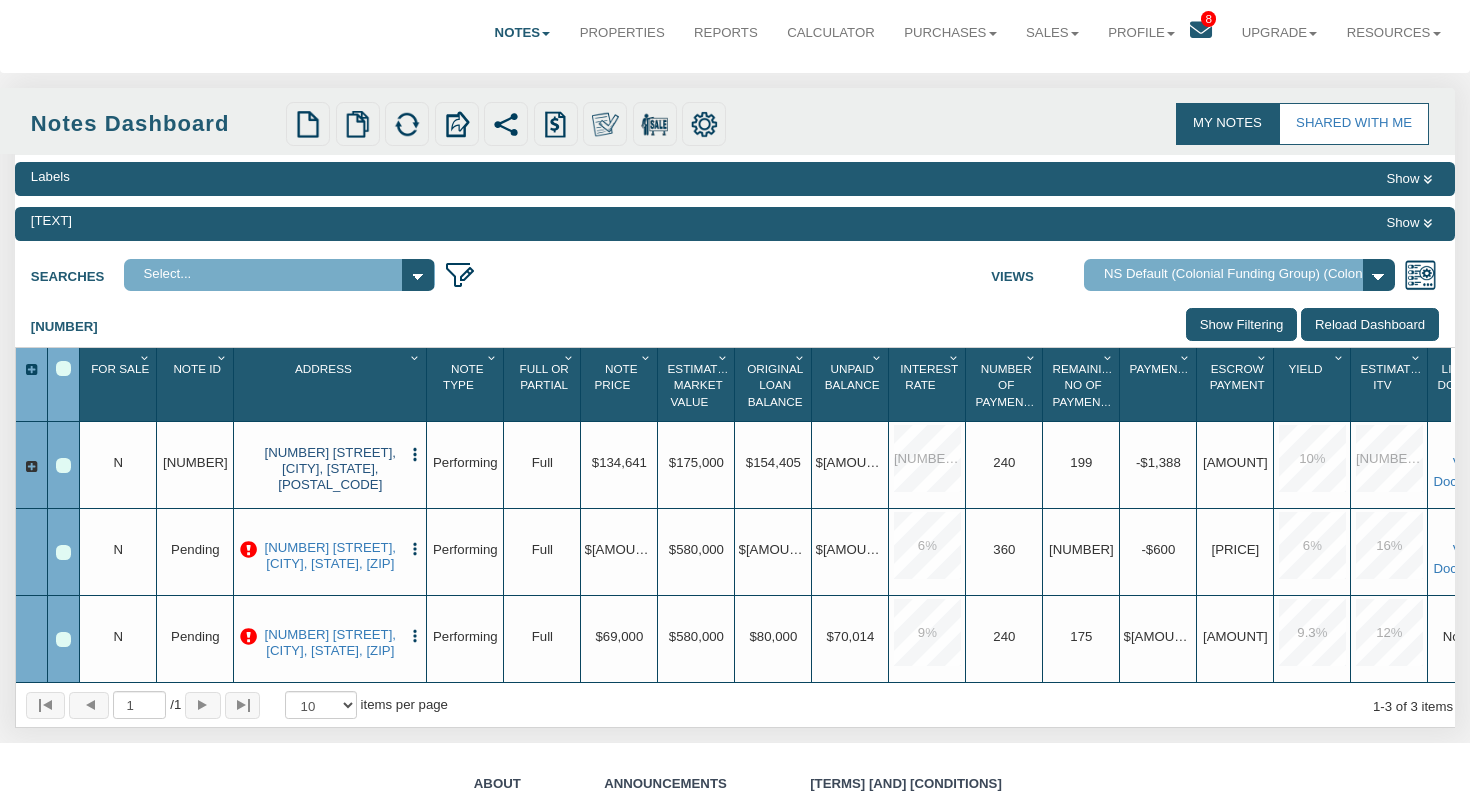 scroll, scrollTop: 69, scrollLeft: 0, axis: vertical 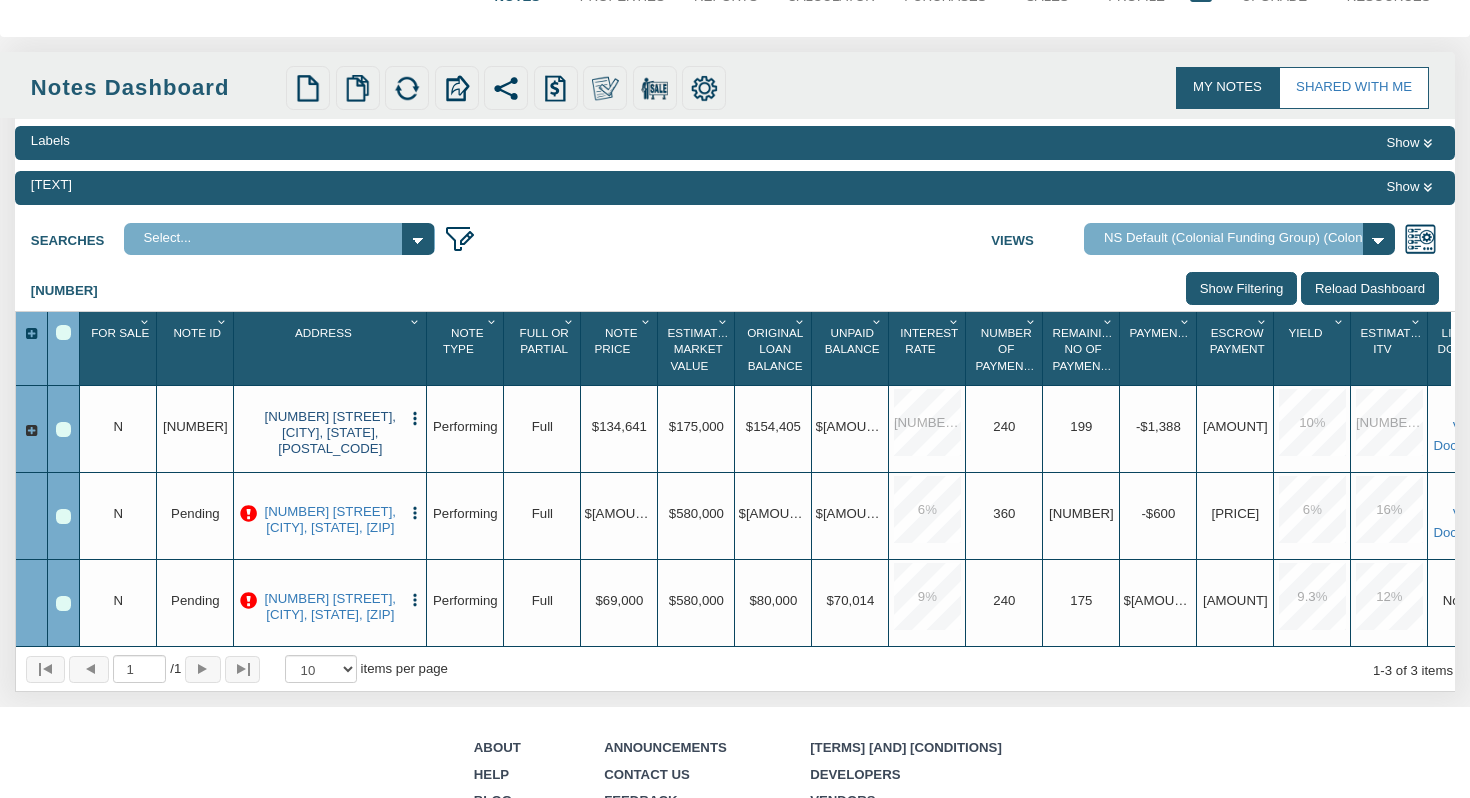 click on "[NUMBER] [STREET], [CITY], [STATE], [POSTAL_CODE]" at bounding box center [330, 433] 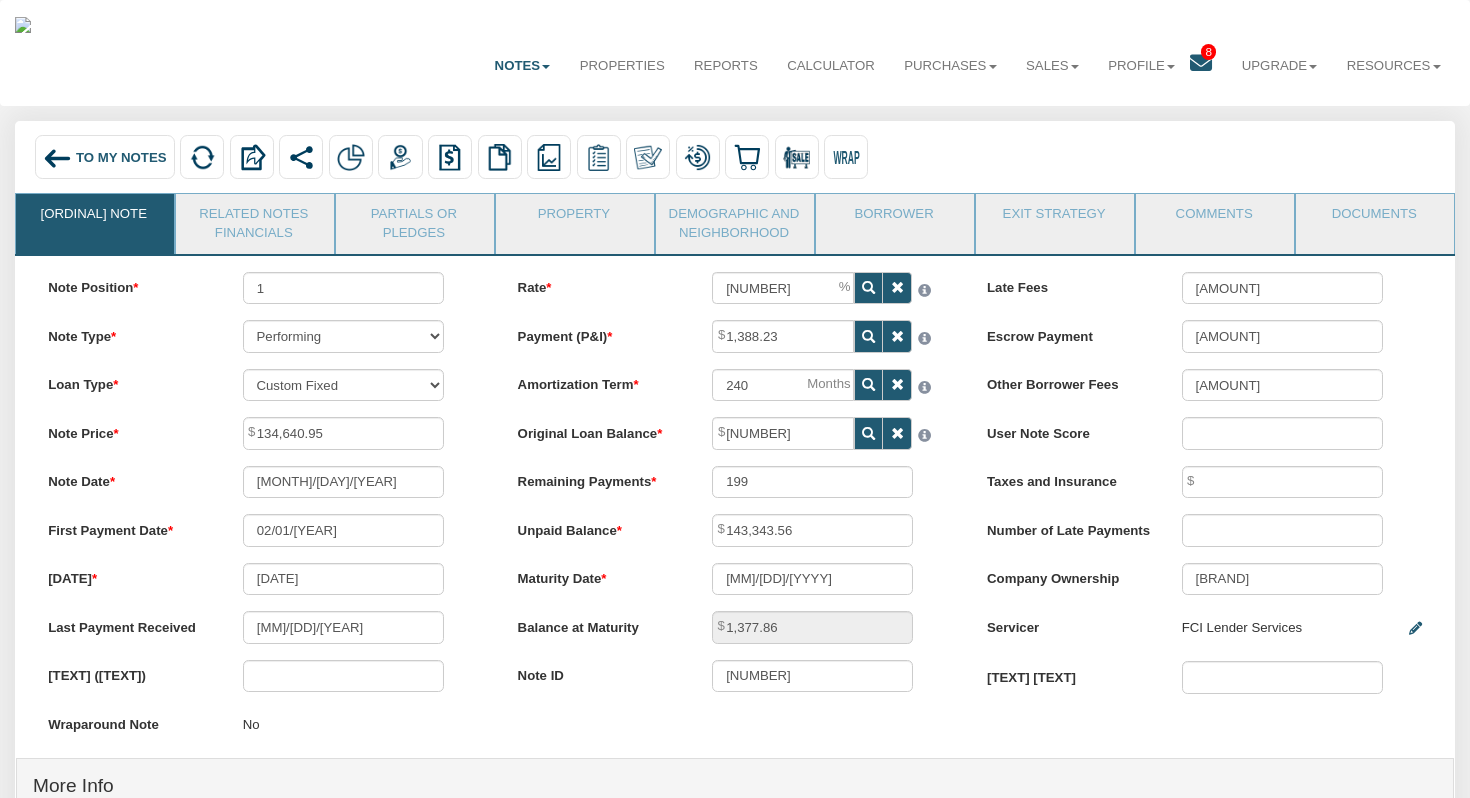 scroll, scrollTop: 0, scrollLeft: 0, axis: both 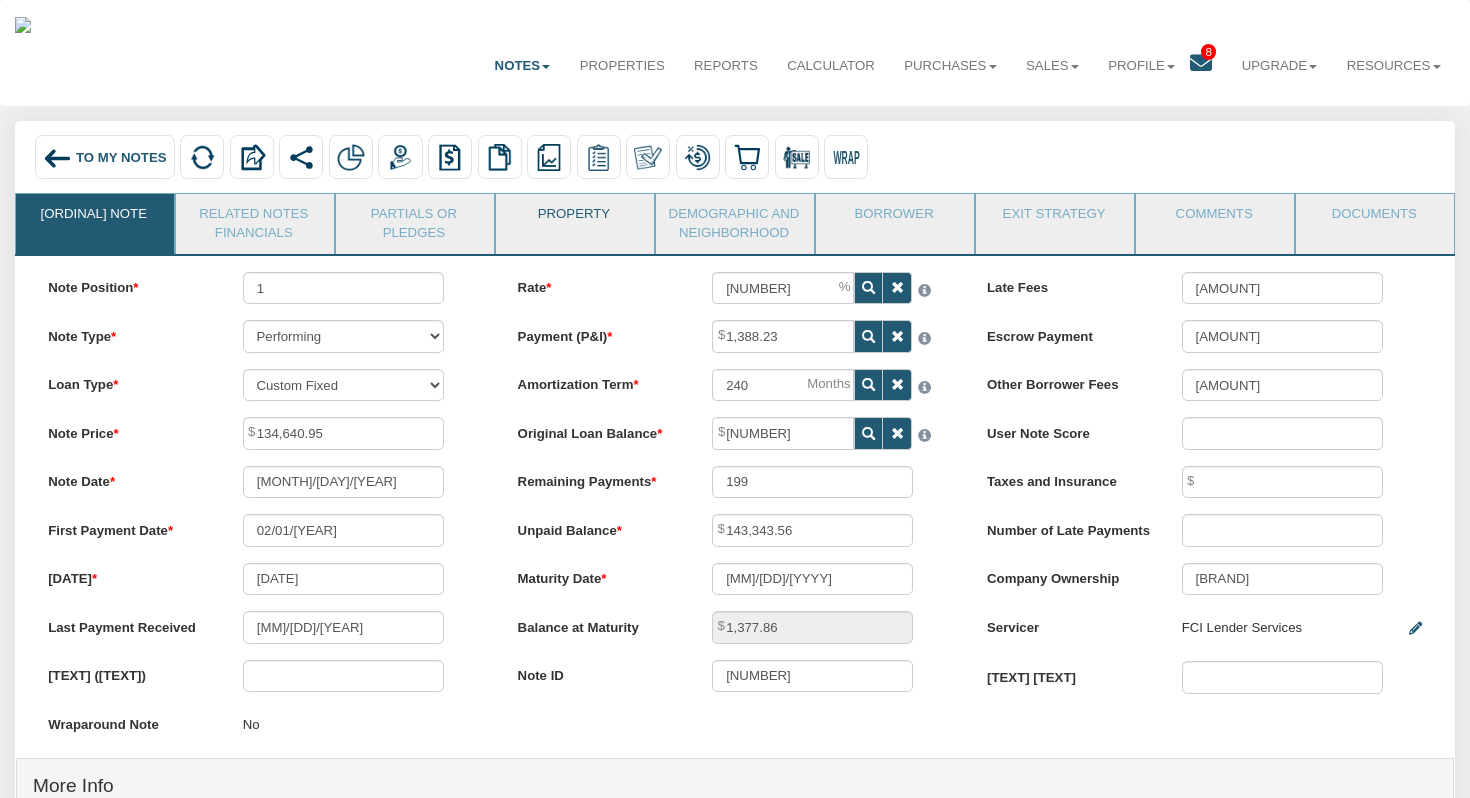 click on "Property" at bounding box center [94, 219] 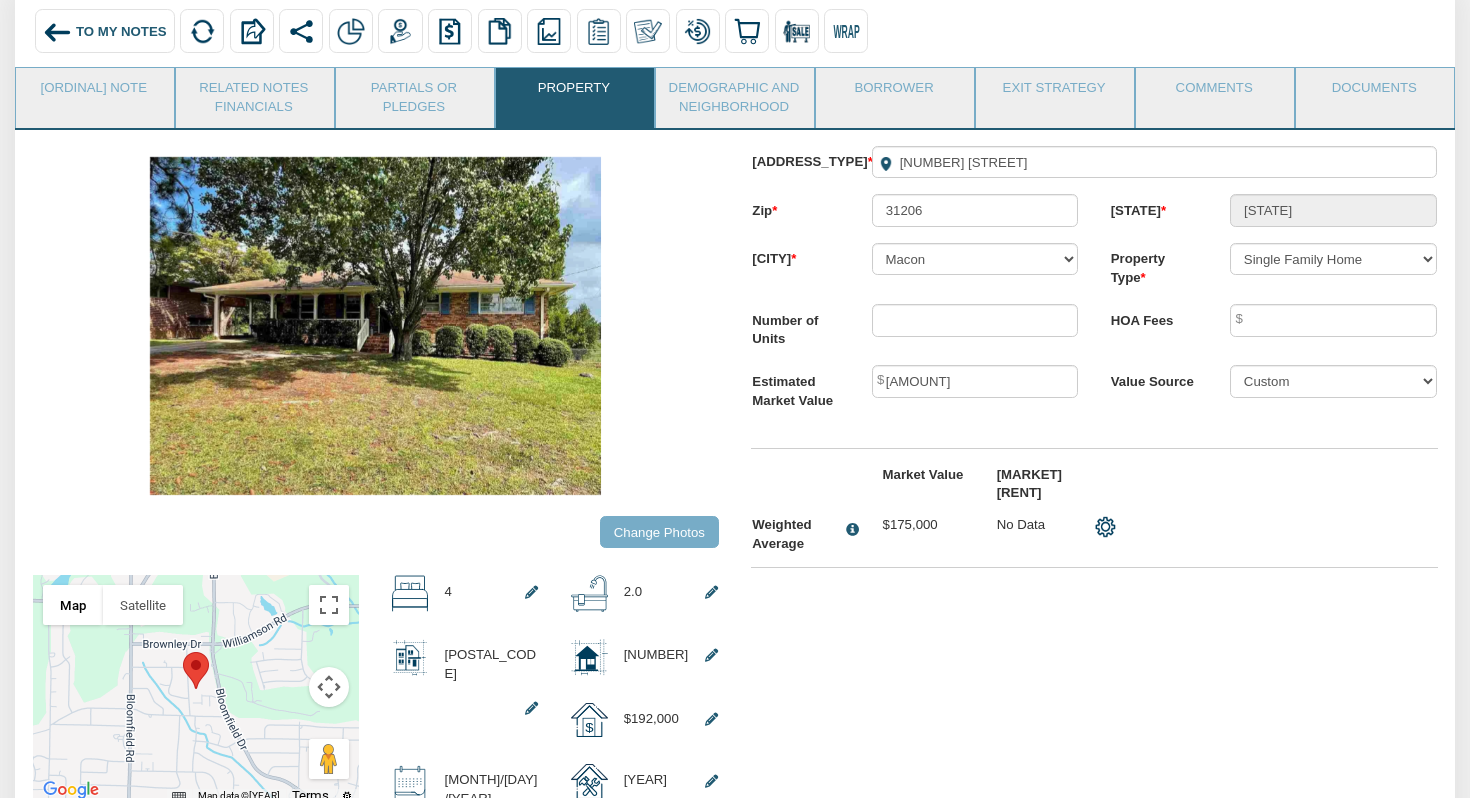 scroll, scrollTop: 122, scrollLeft: 0, axis: vertical 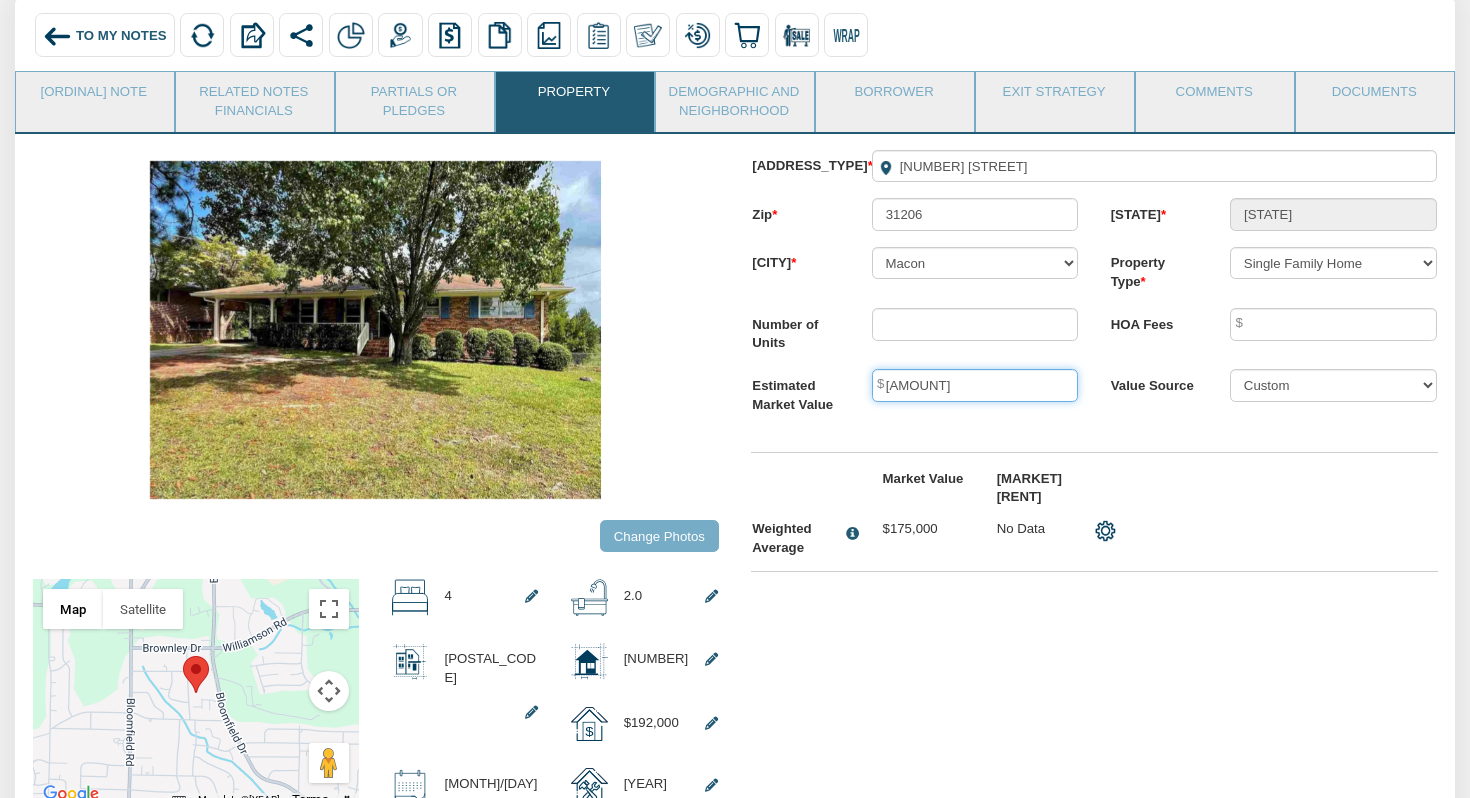 click on "[AMOUNT]" at bounding box center [975, 385] 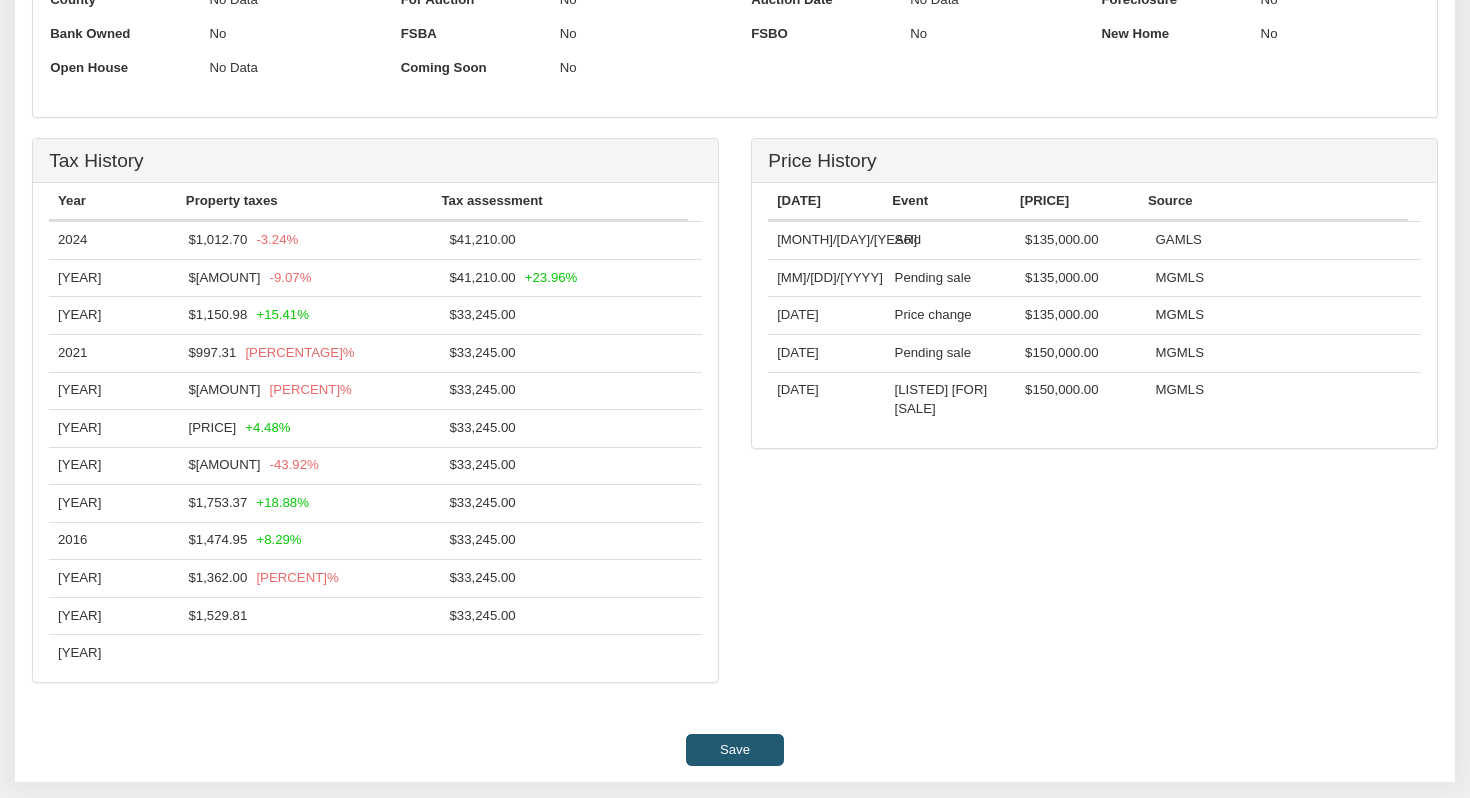 scroll, scrollTop: 1136, scrollLeft: 0, axis: vertical 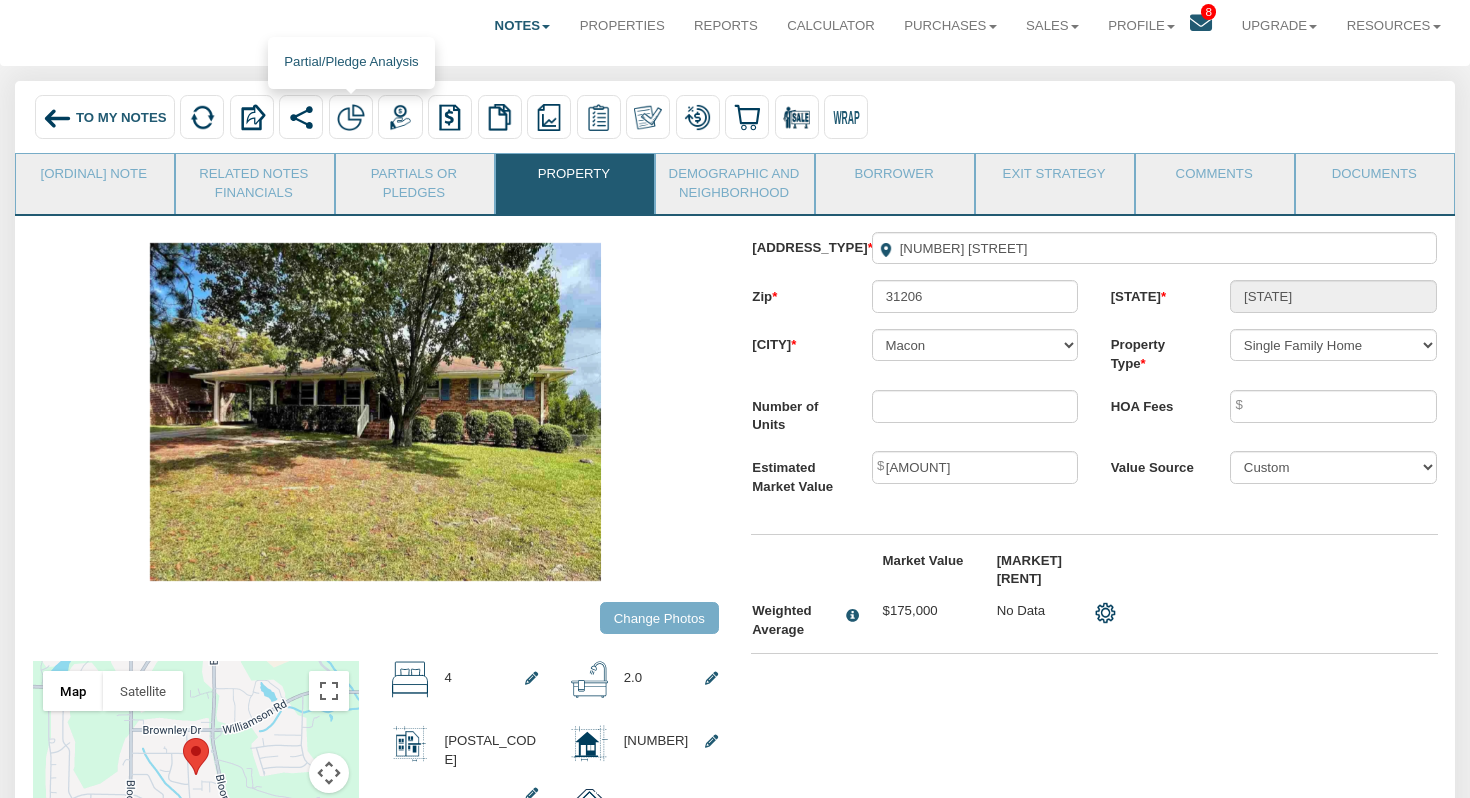 click at bounding box center [202, 117] 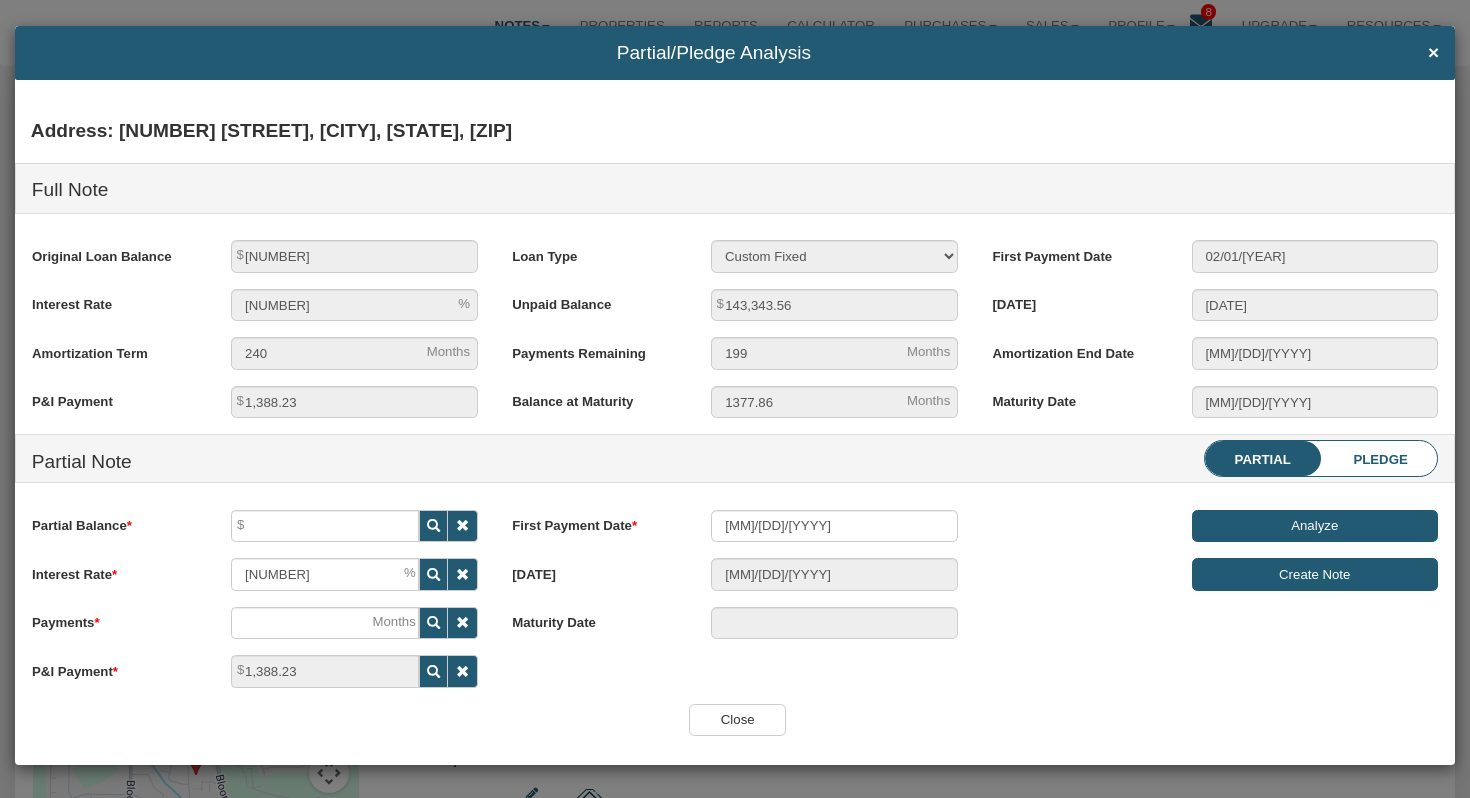 scroll, scrollTop: 4, scrollLeft: 0, axis: vertical 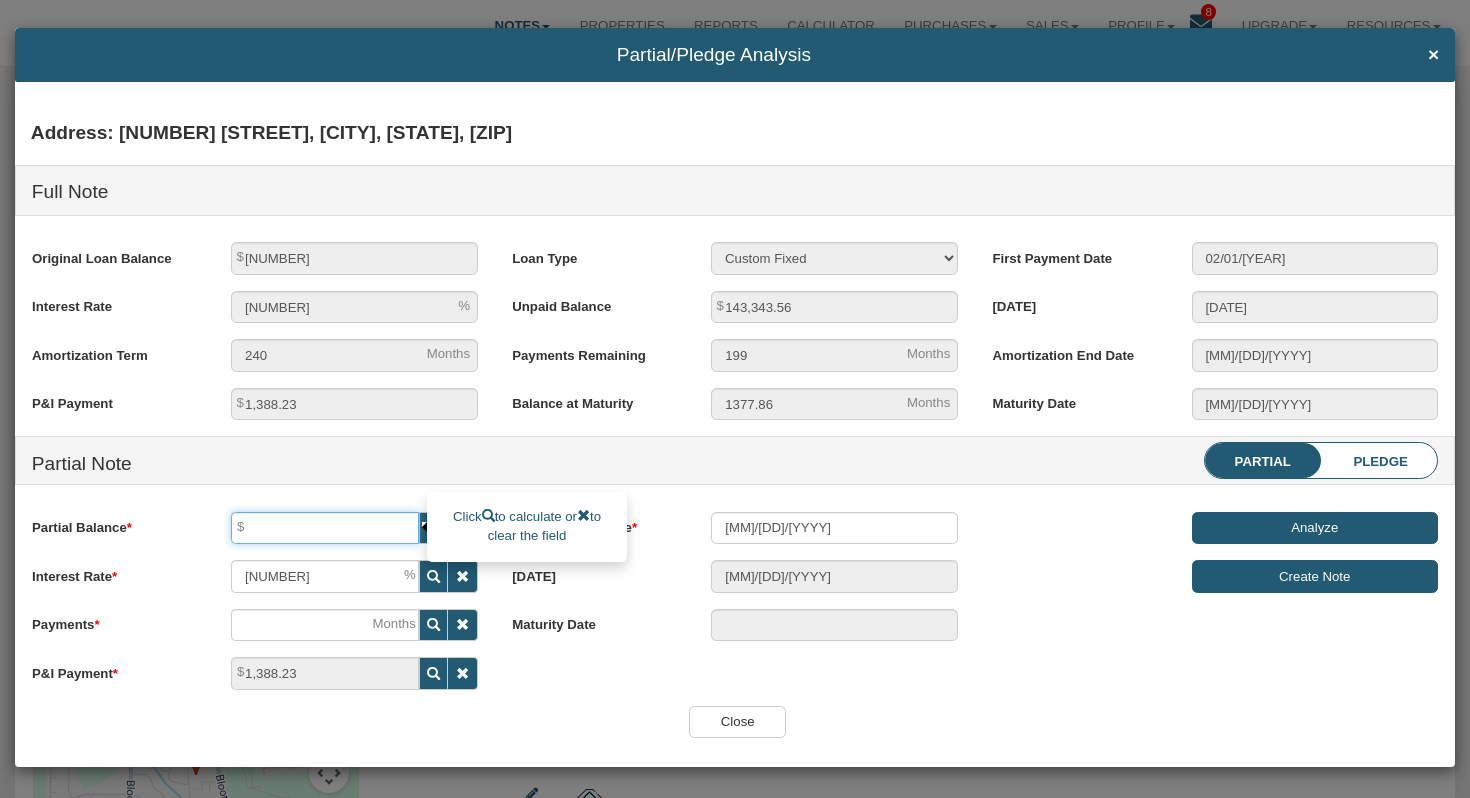 click at bounding box center [325, 528] 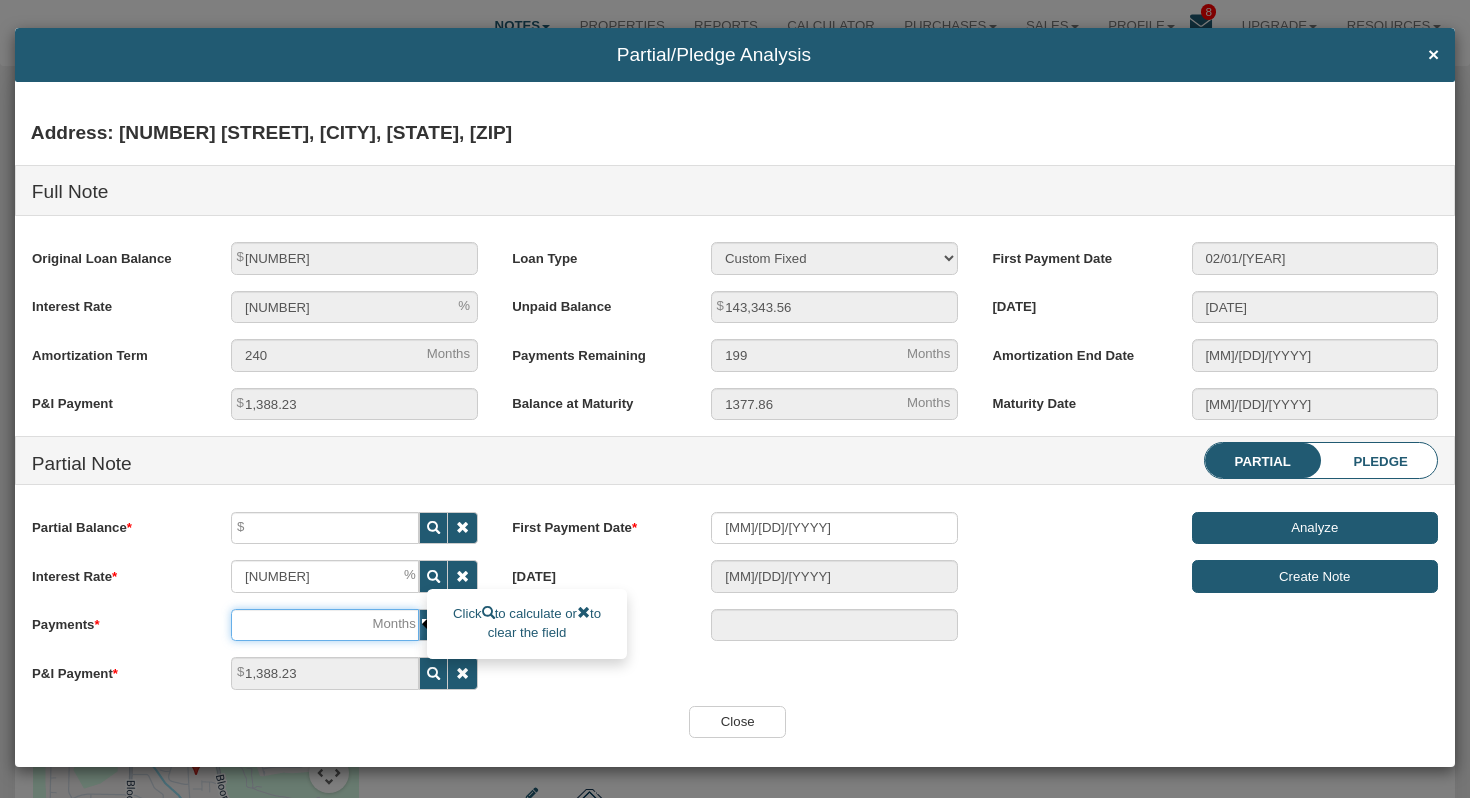 click at bounding box center (325, 625) 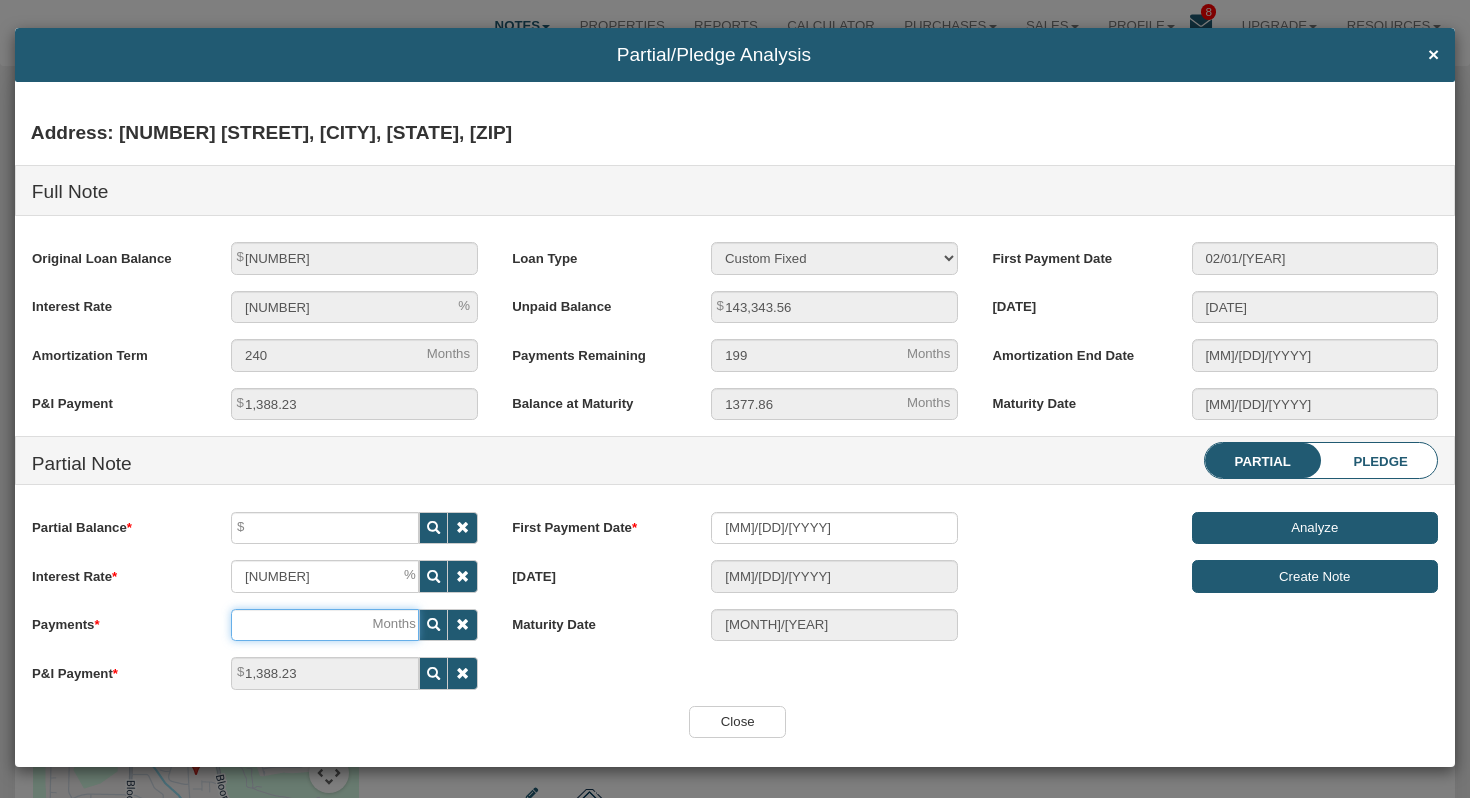 type on "[NUMBER]" 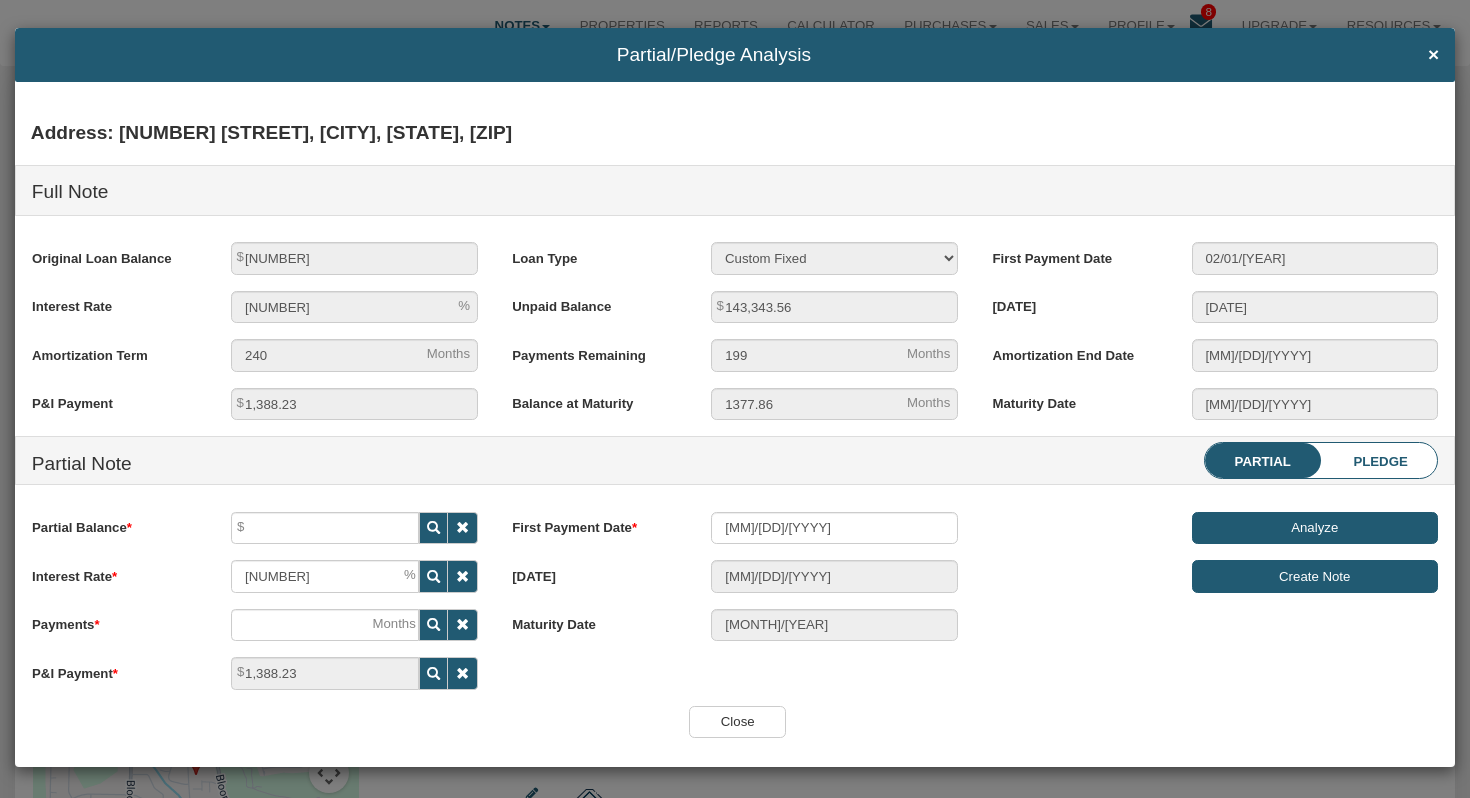 click on "Close" at bounding box center [735, 722] 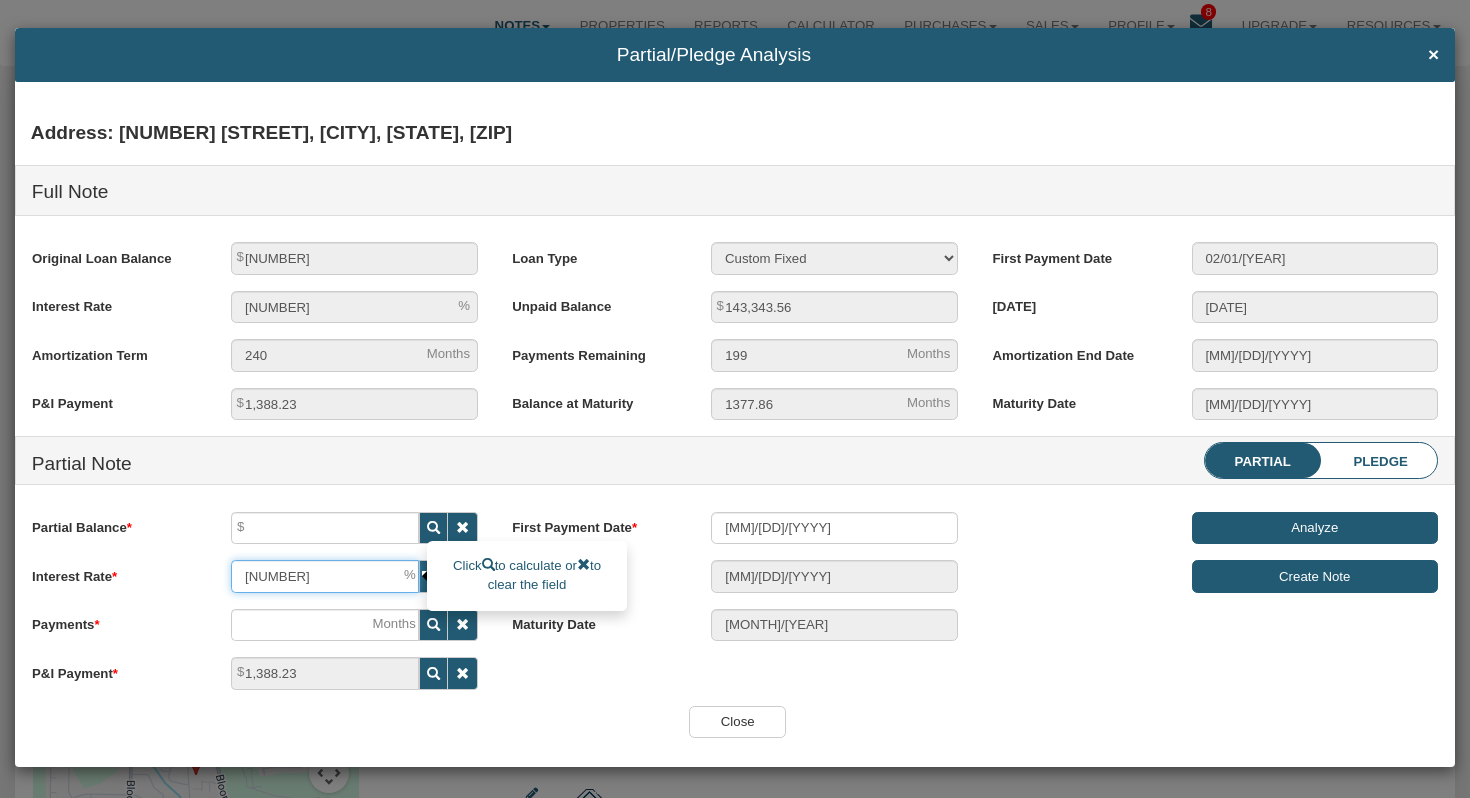 click on "[NUMBER]" at bounding box center [325, 576] 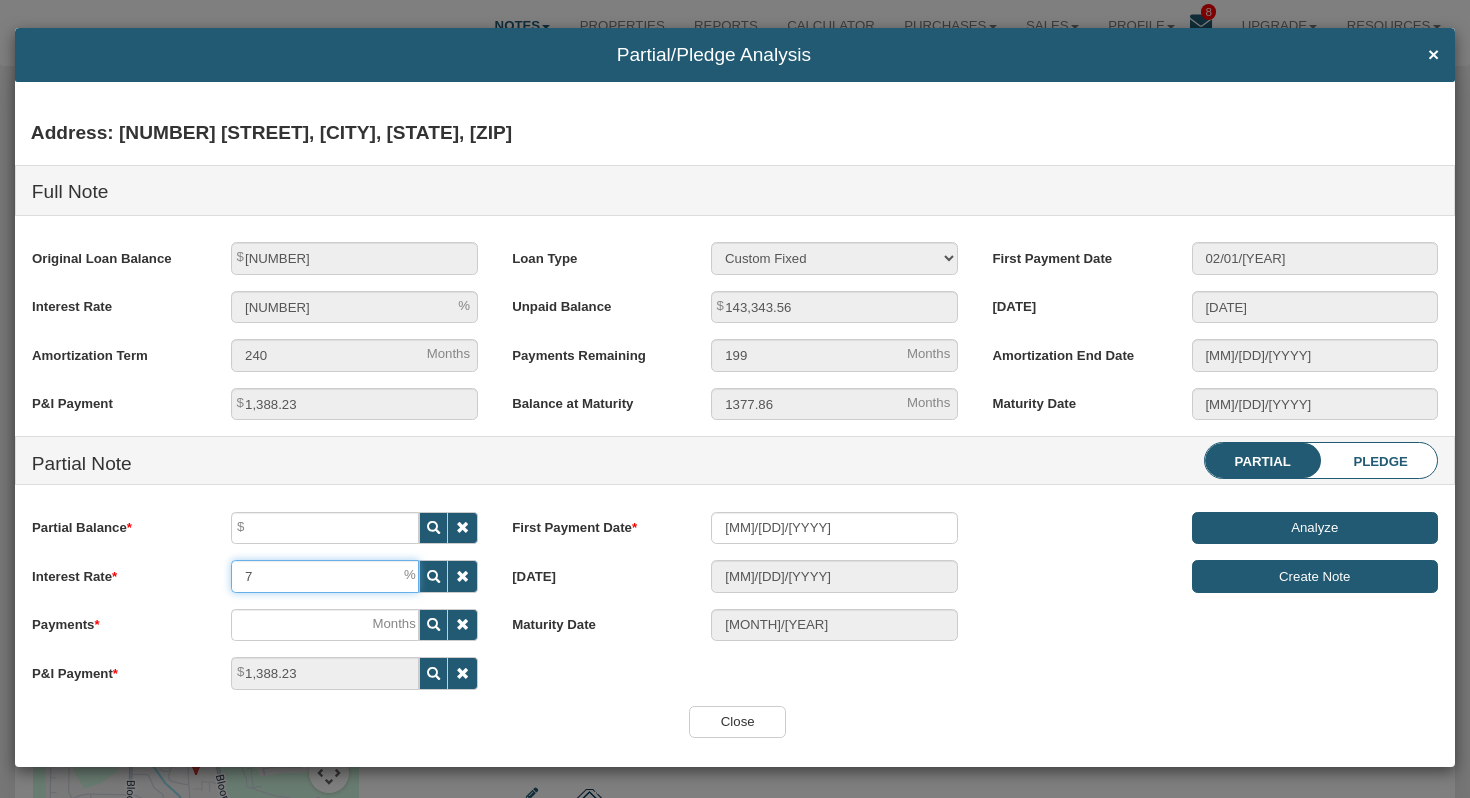 type on "7" 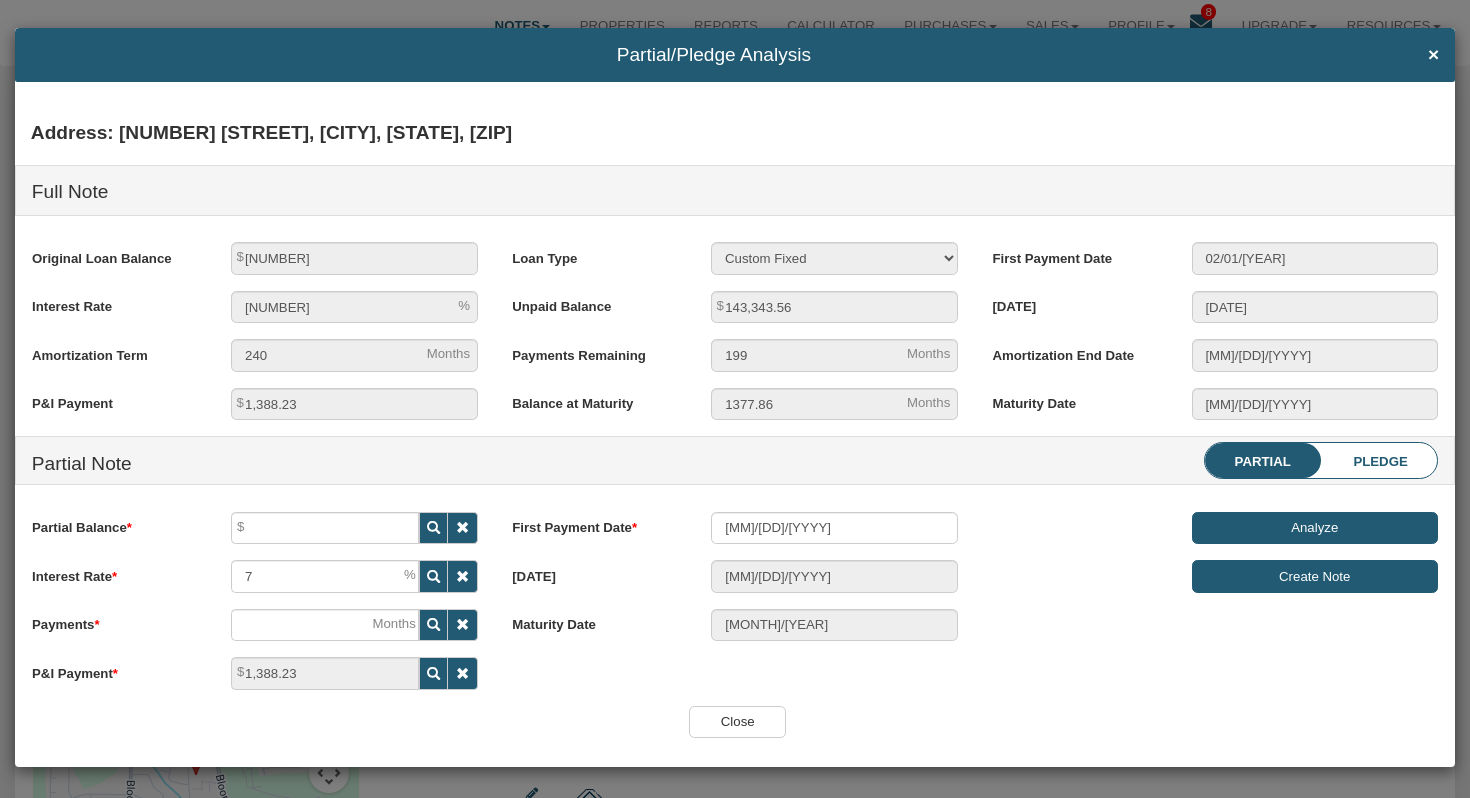 click on "Address: [NUMBER] [STREET], [CITY], [STATE], [POSTAL_CODE]
Full Note
Original Loan Balance
[PRICE]
Interest Rate
[PERCENTAGE]
Amortization Term
[NUMBER]
P&I Payment
[PRICE]
Loan Type
30 Year Fixed 15 Year Fixed 20 Year Fixed 40 Year Fixed 5 years balloon loan with 30 years amortization 7 years balloon loan with 30 years amortization Cash payment No loan Custom Fixed Custom loan with balloon
Unpaid Balance
[PRICE]
Payments Remaining
7" at bounding box center [735, 408] 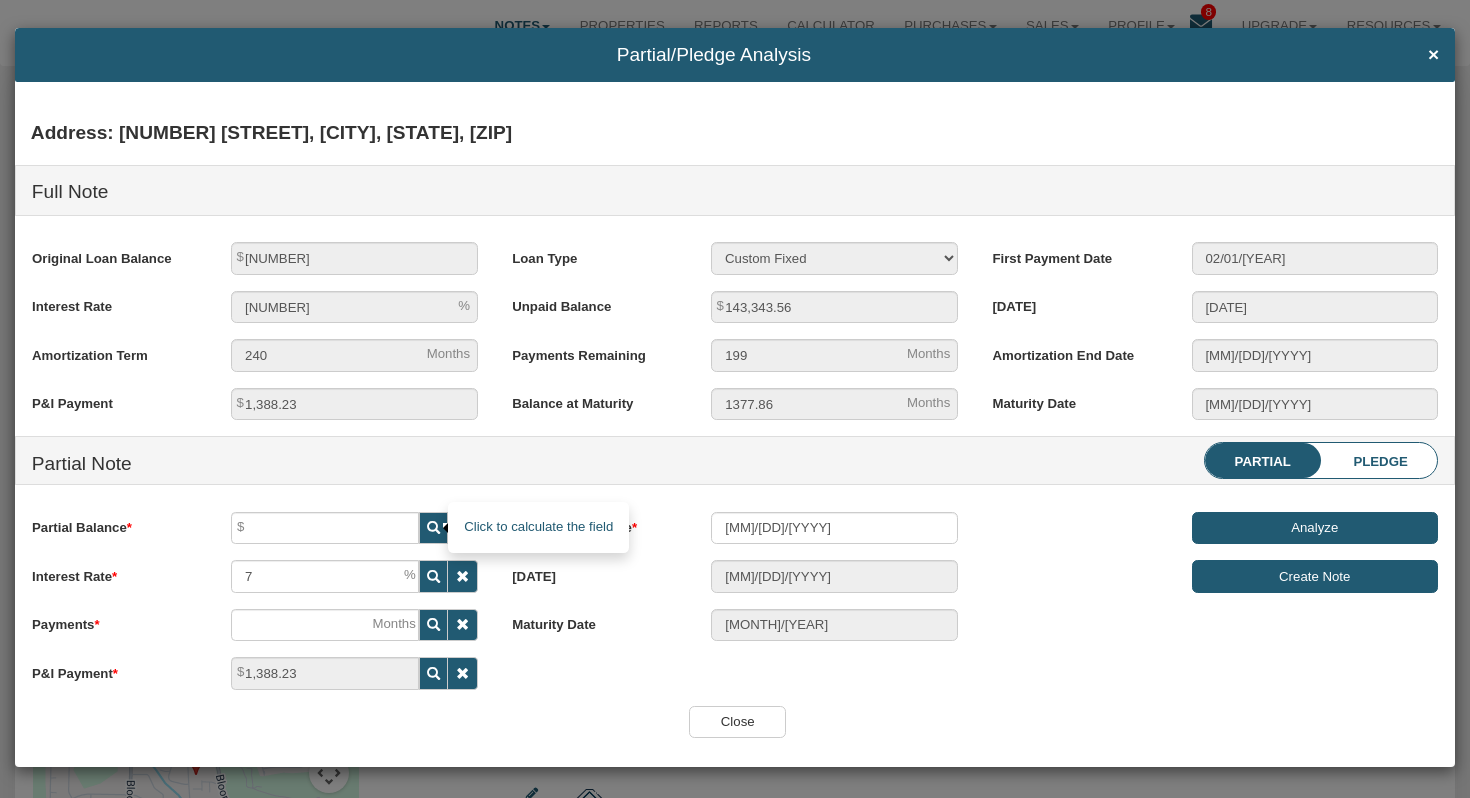 click at bounding box center [433, 527] 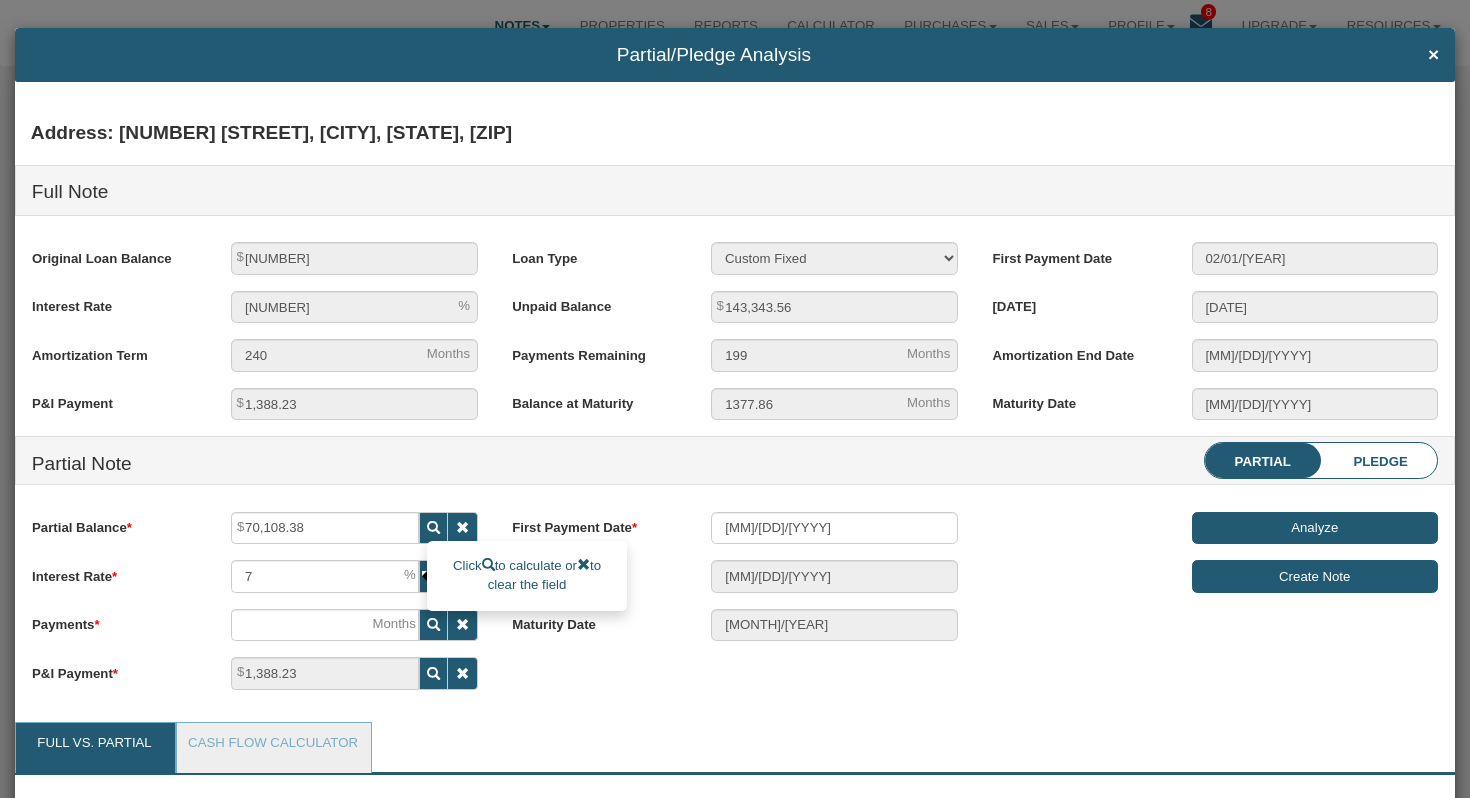 scroll, scrollTop: 999731, scrollLeft: 999656, axis: both 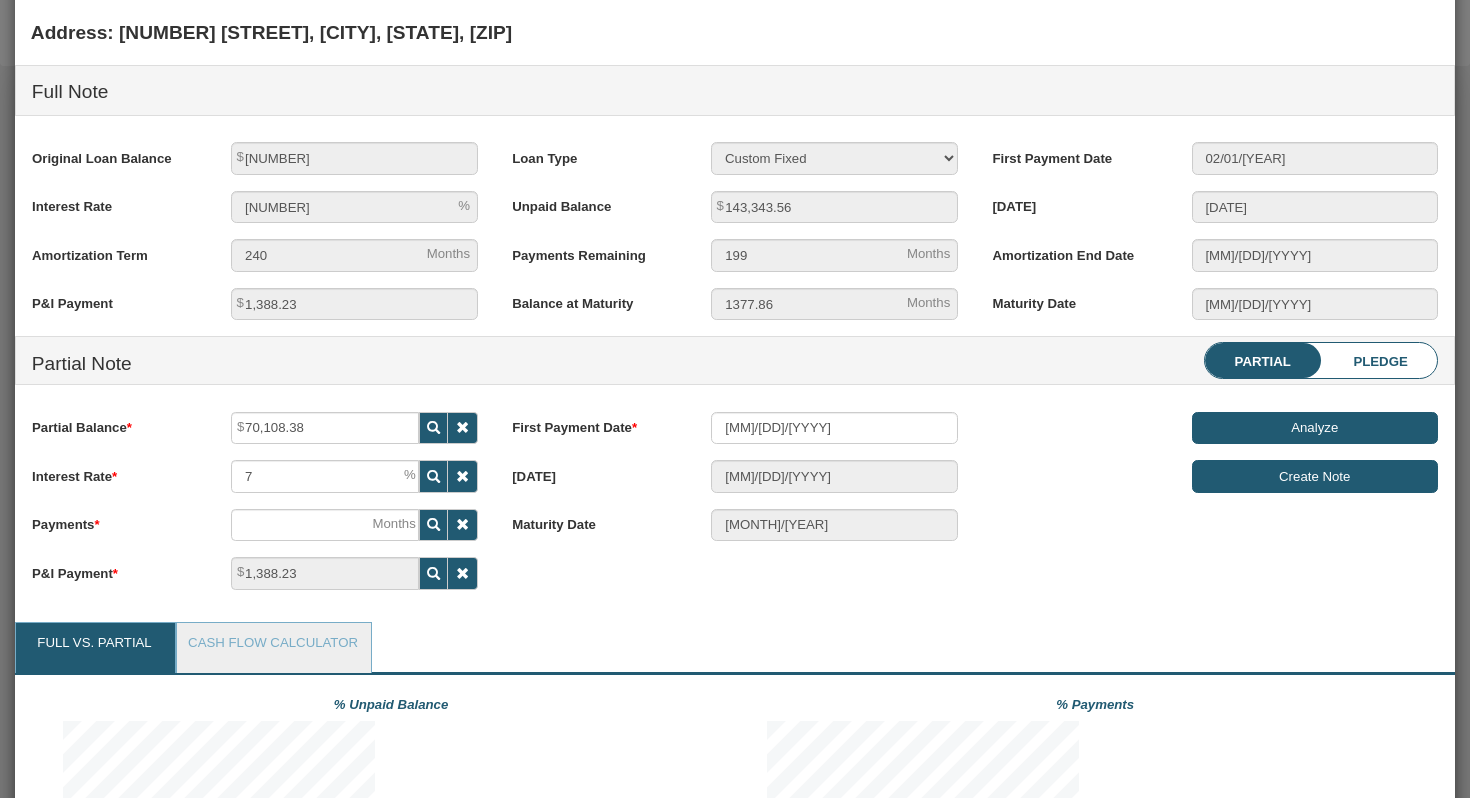 click on "Pledge" at bounding box center (1380, 361) 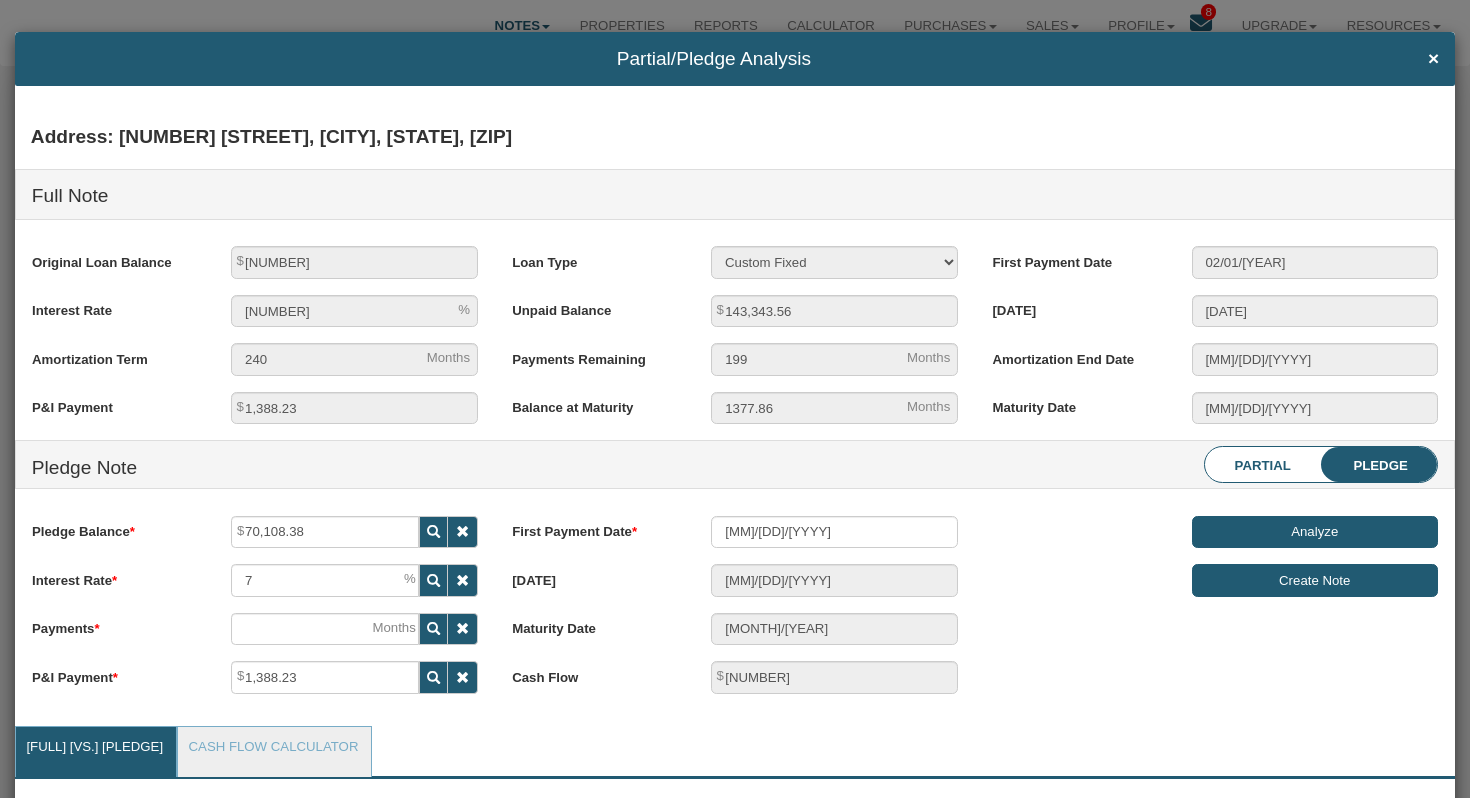 scroll, scrollTop: 0, scrollLeft: 0, axis: both 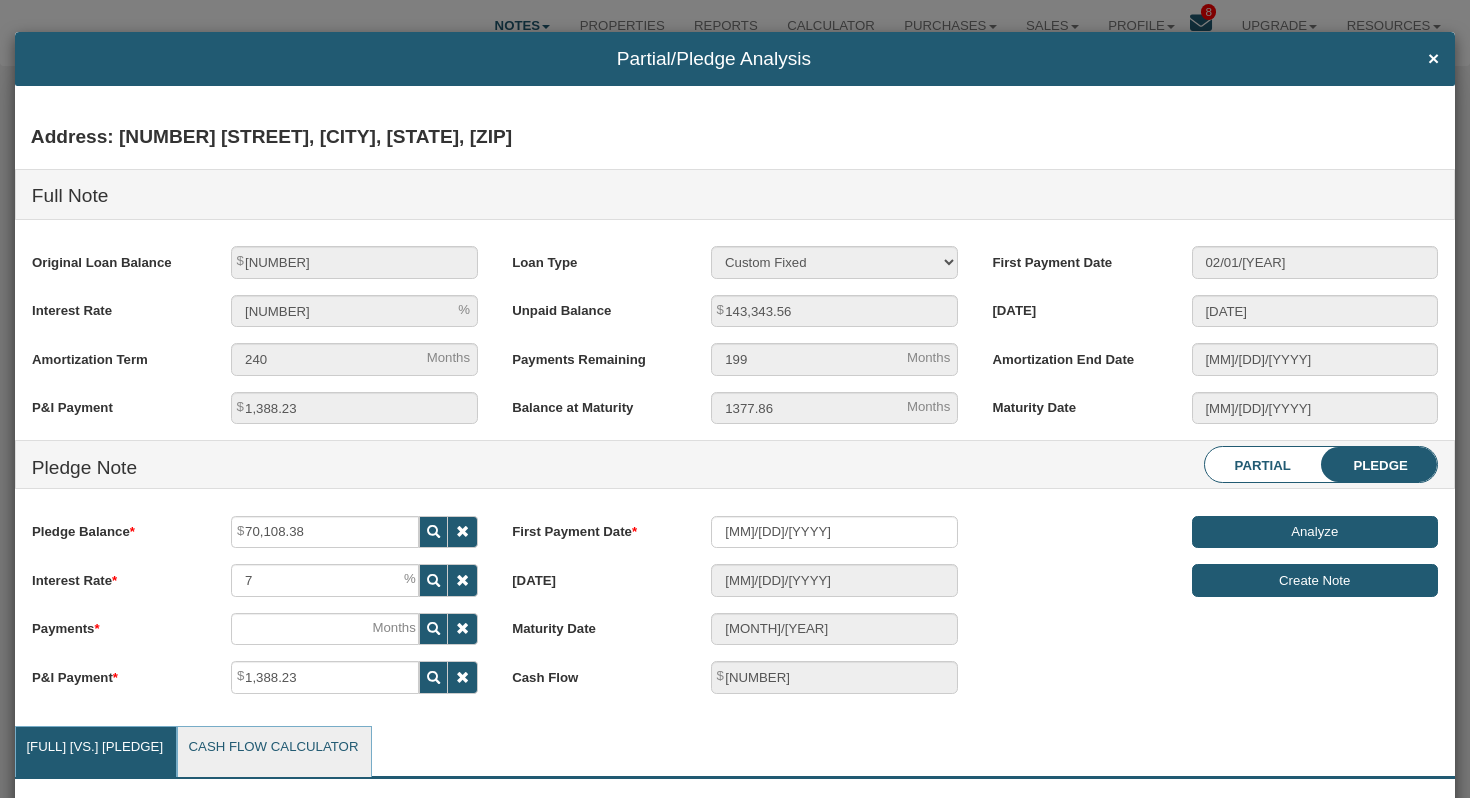 click on "Cash Flow Calculator" at bounding box center [95, 752] 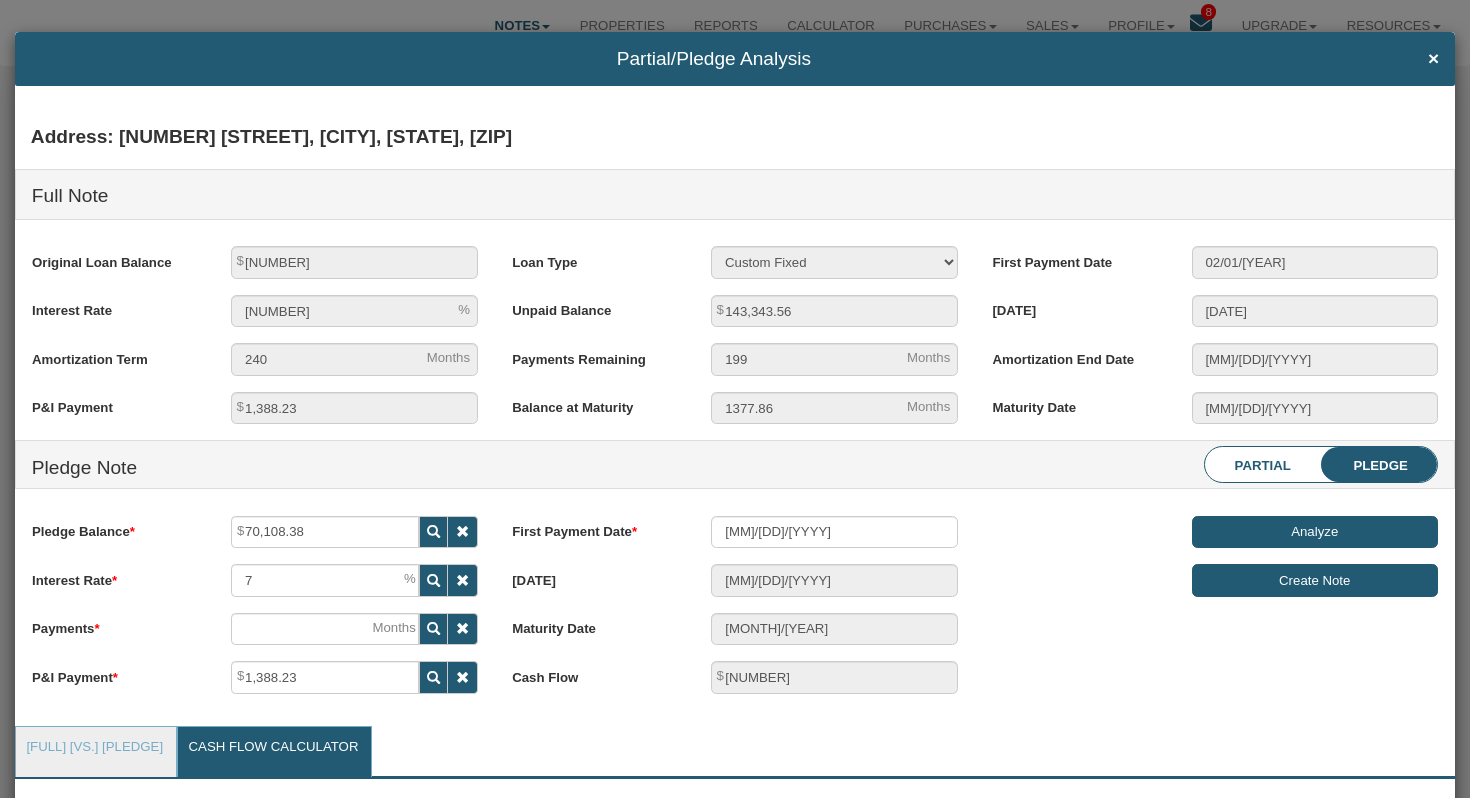 scroll, scrollTop: 999706, scrollLeft: 998592, axis: both 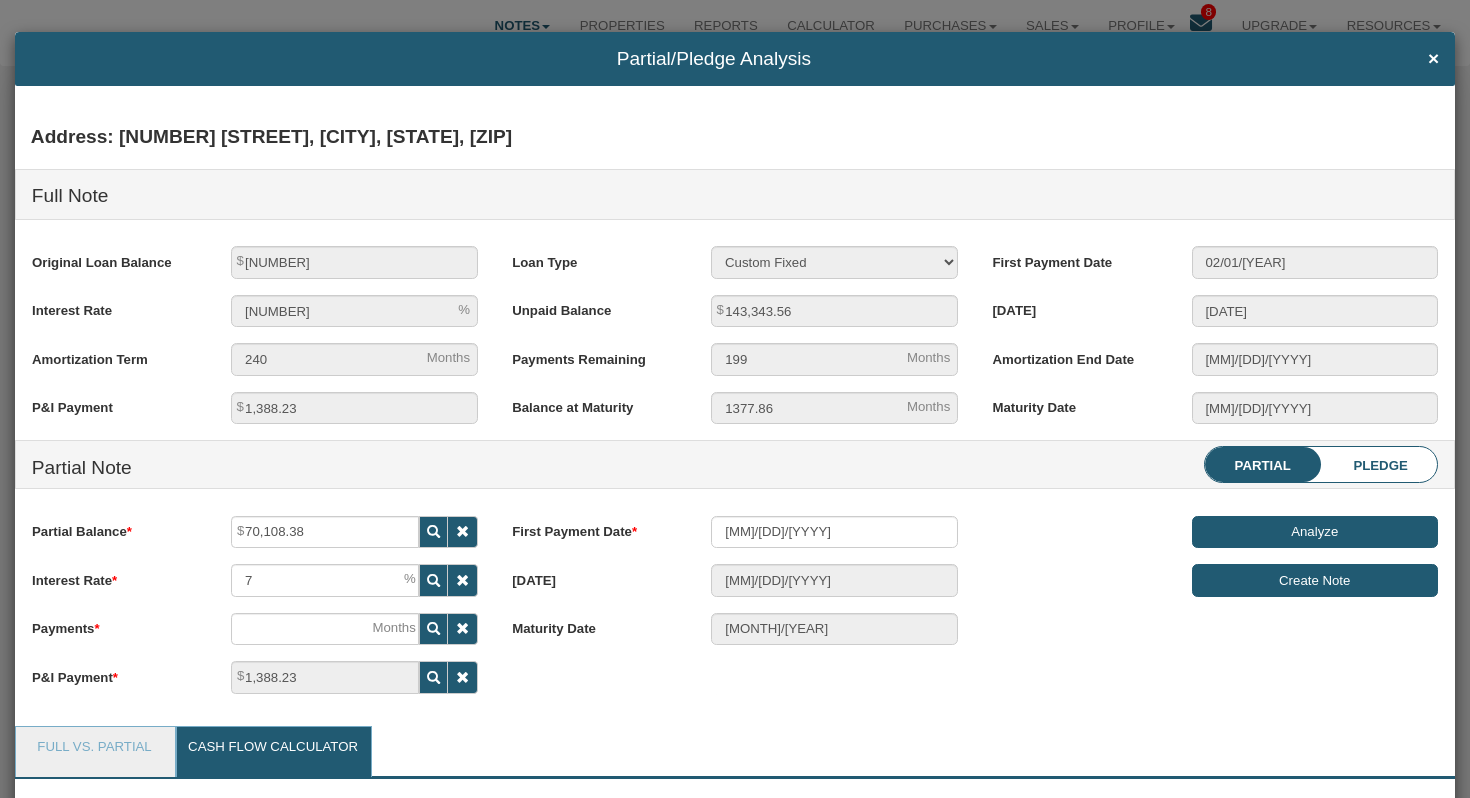 click on "Pledge" at bounding box center (1380, 465) 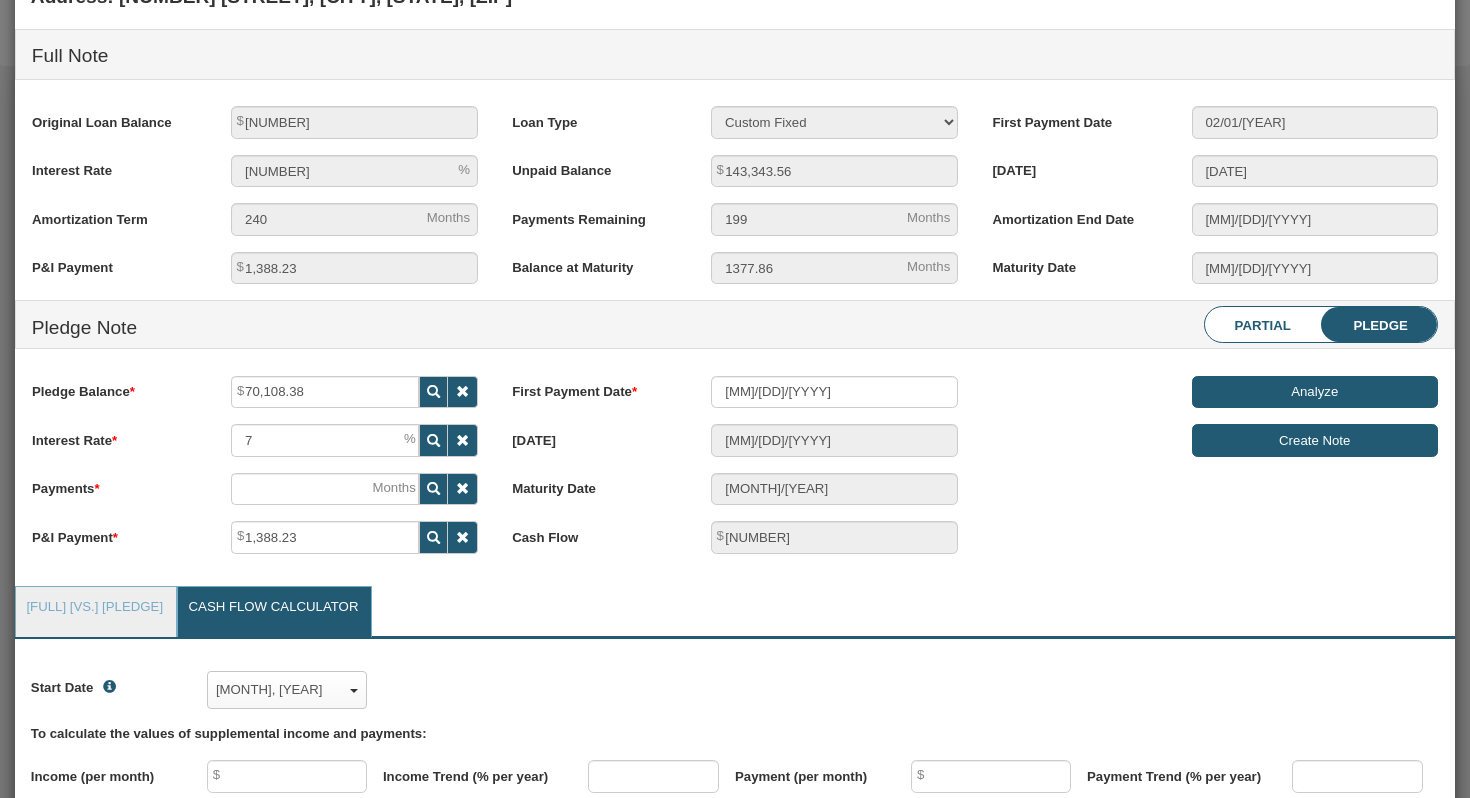 scroll, scrollTop: 142, scrollLeft: 0, axis: vertical 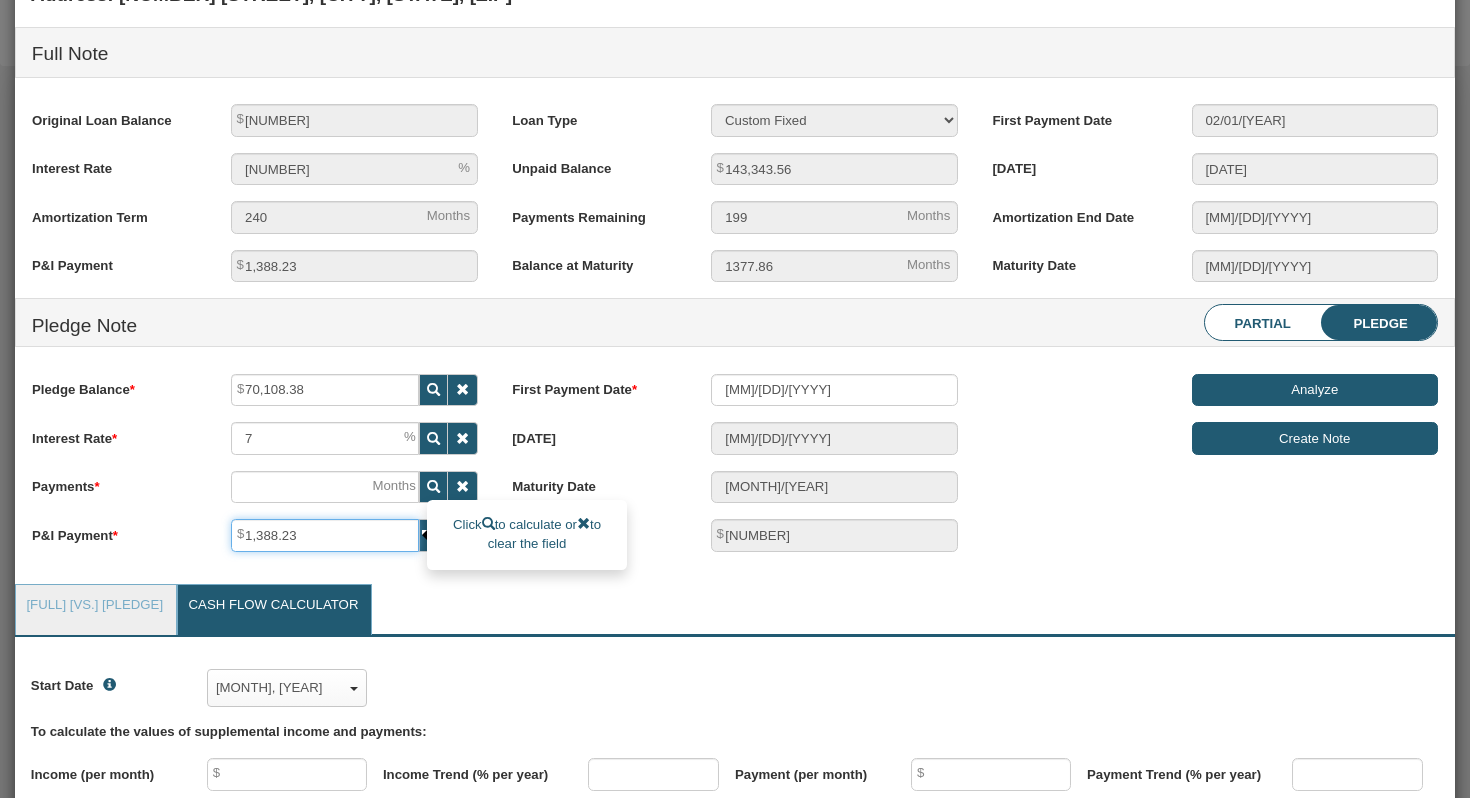 click on "1,388.23" at bounding box center [325, 535] 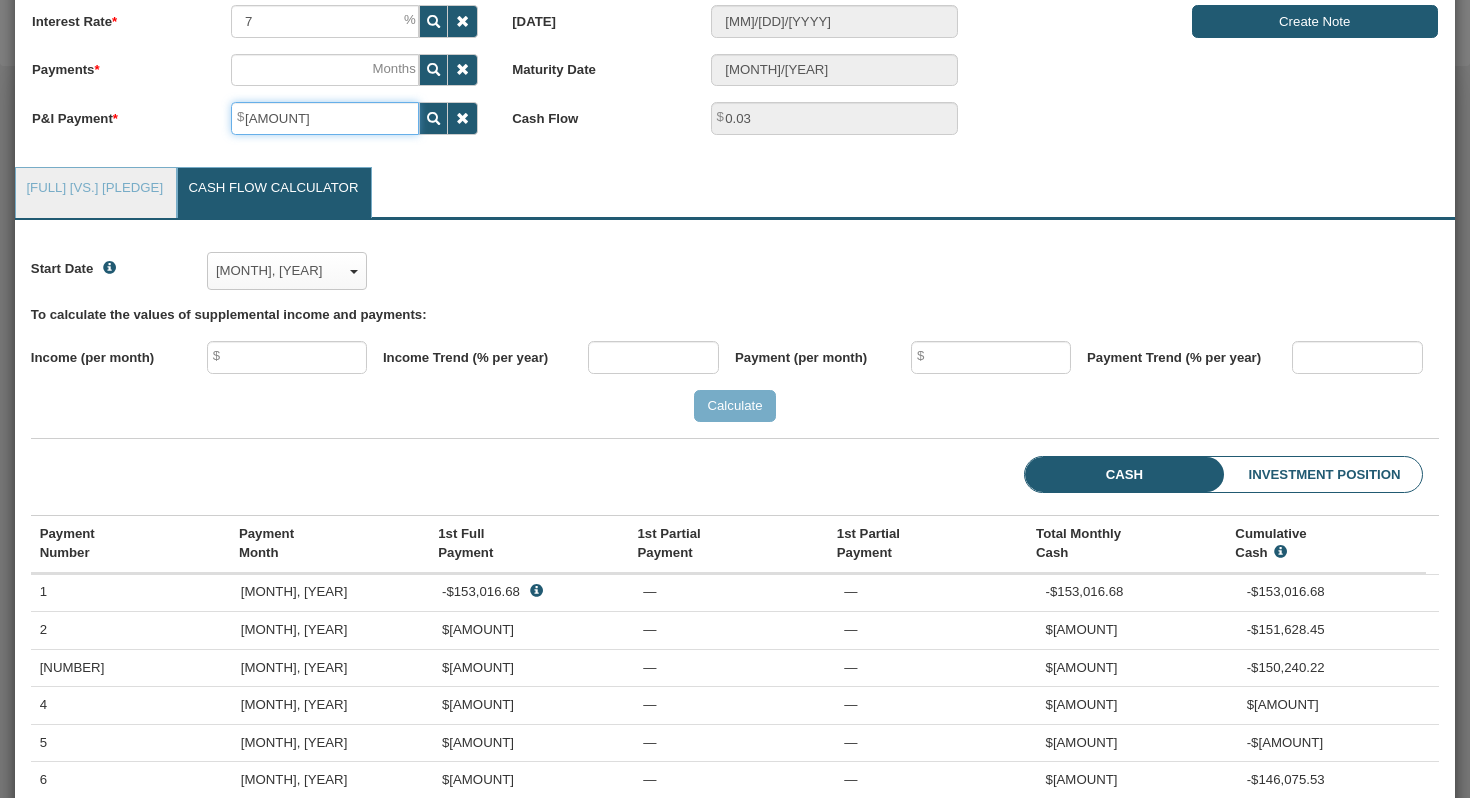 scroll, scrollTop: 568, scrollLeft: 0, axis: vertical 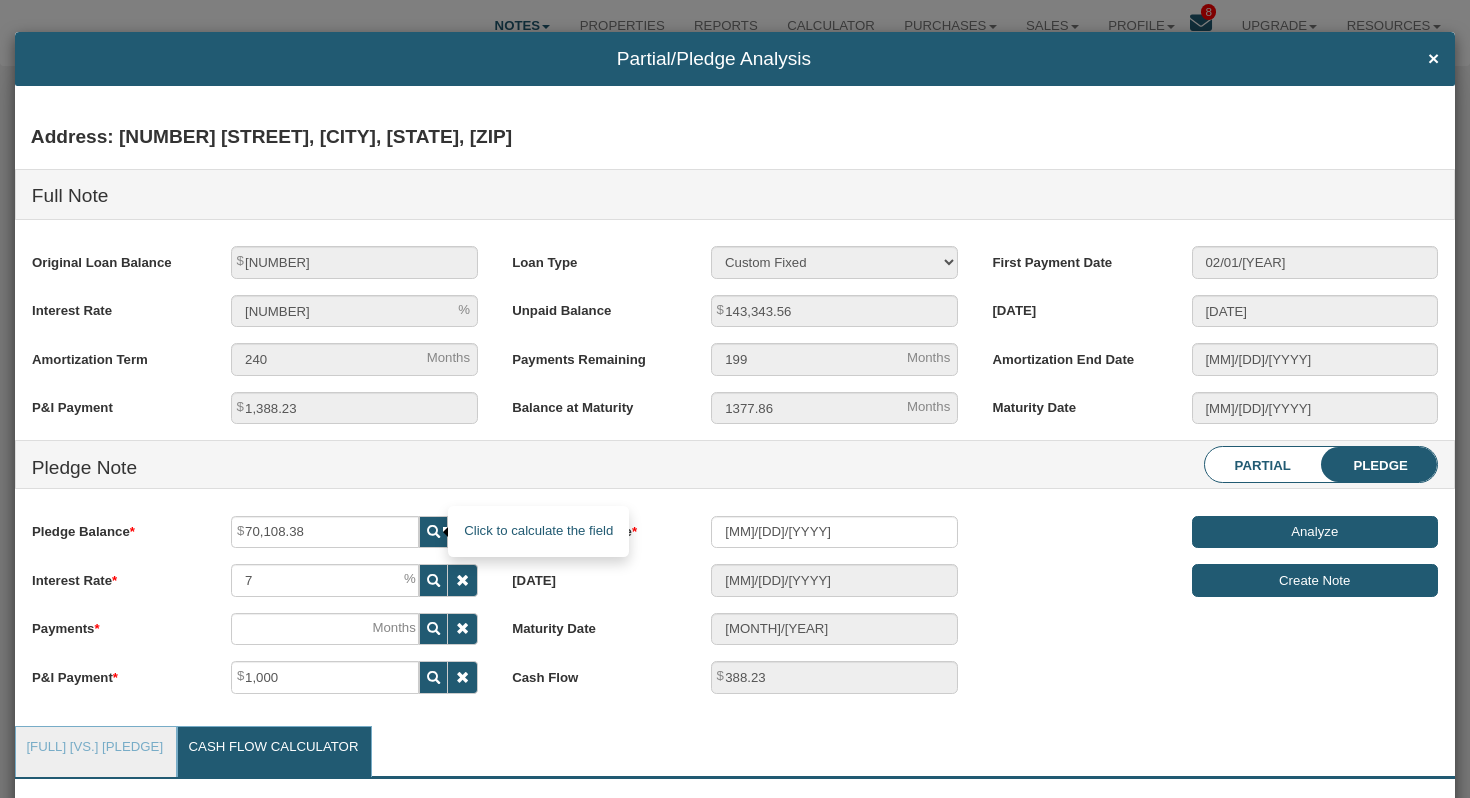 click at bounding box center [433, 531] 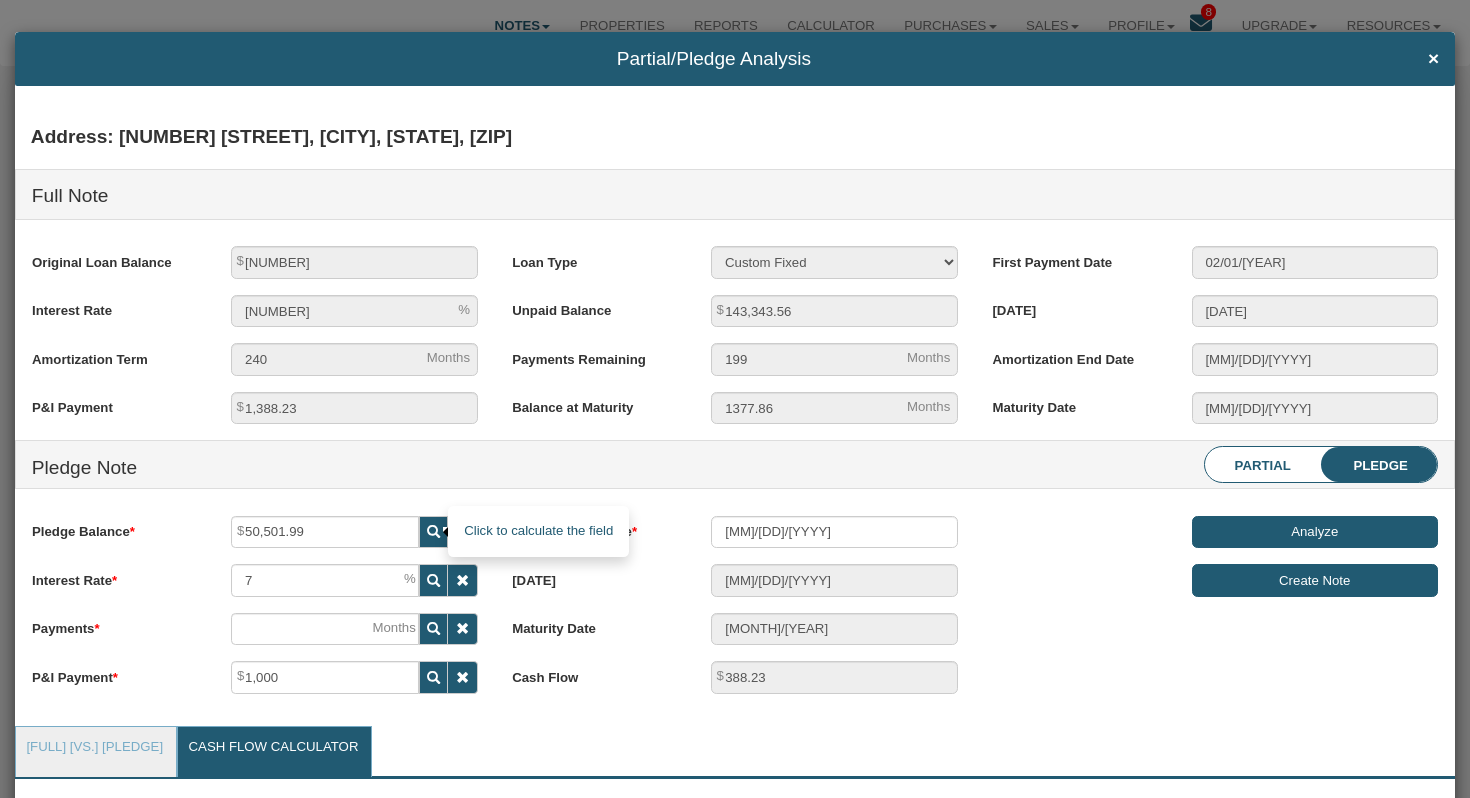 scroll, scrollTop: 999706, scrollLeft: 998592, axis: both 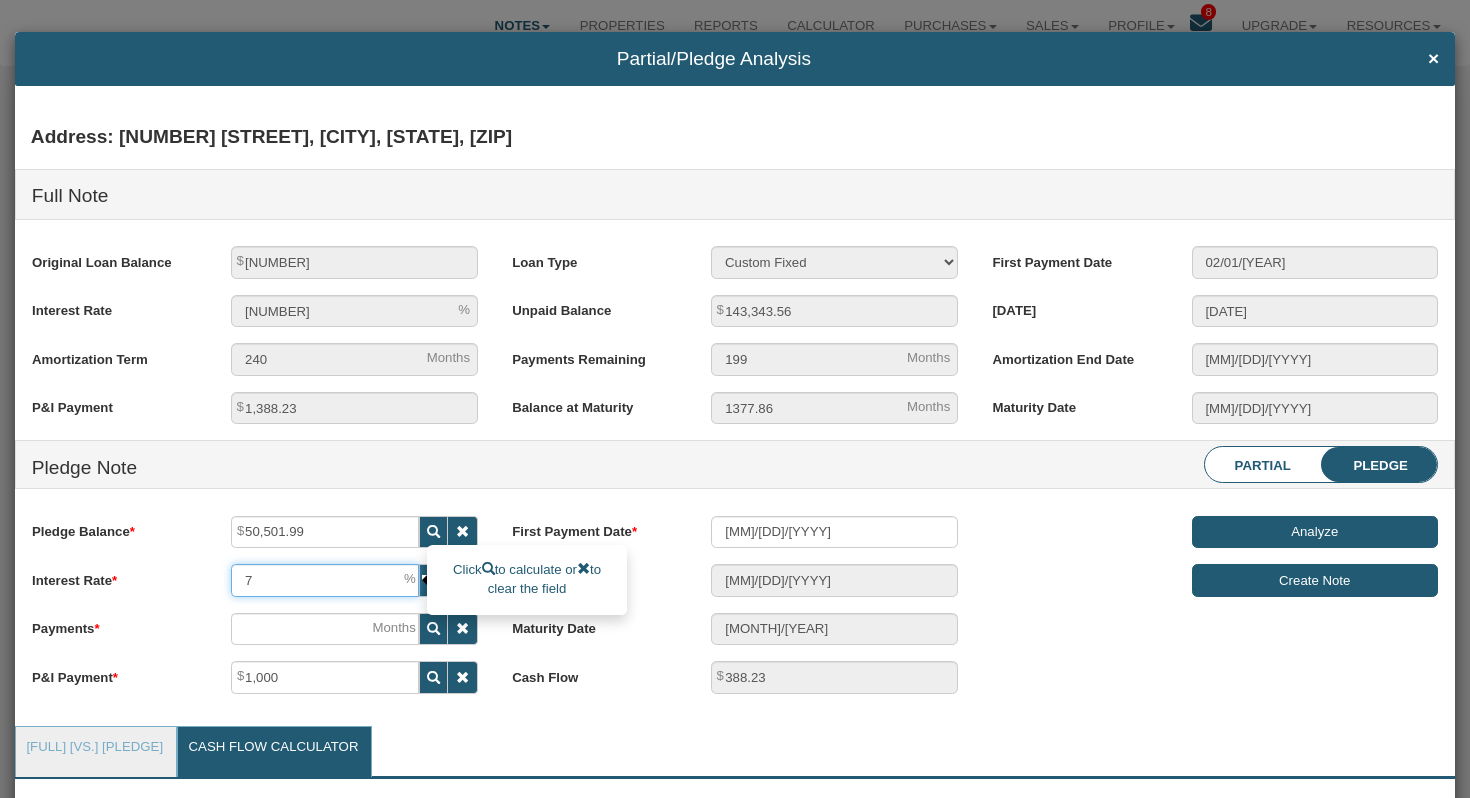 click on "7" at bounding box center (325, 580) 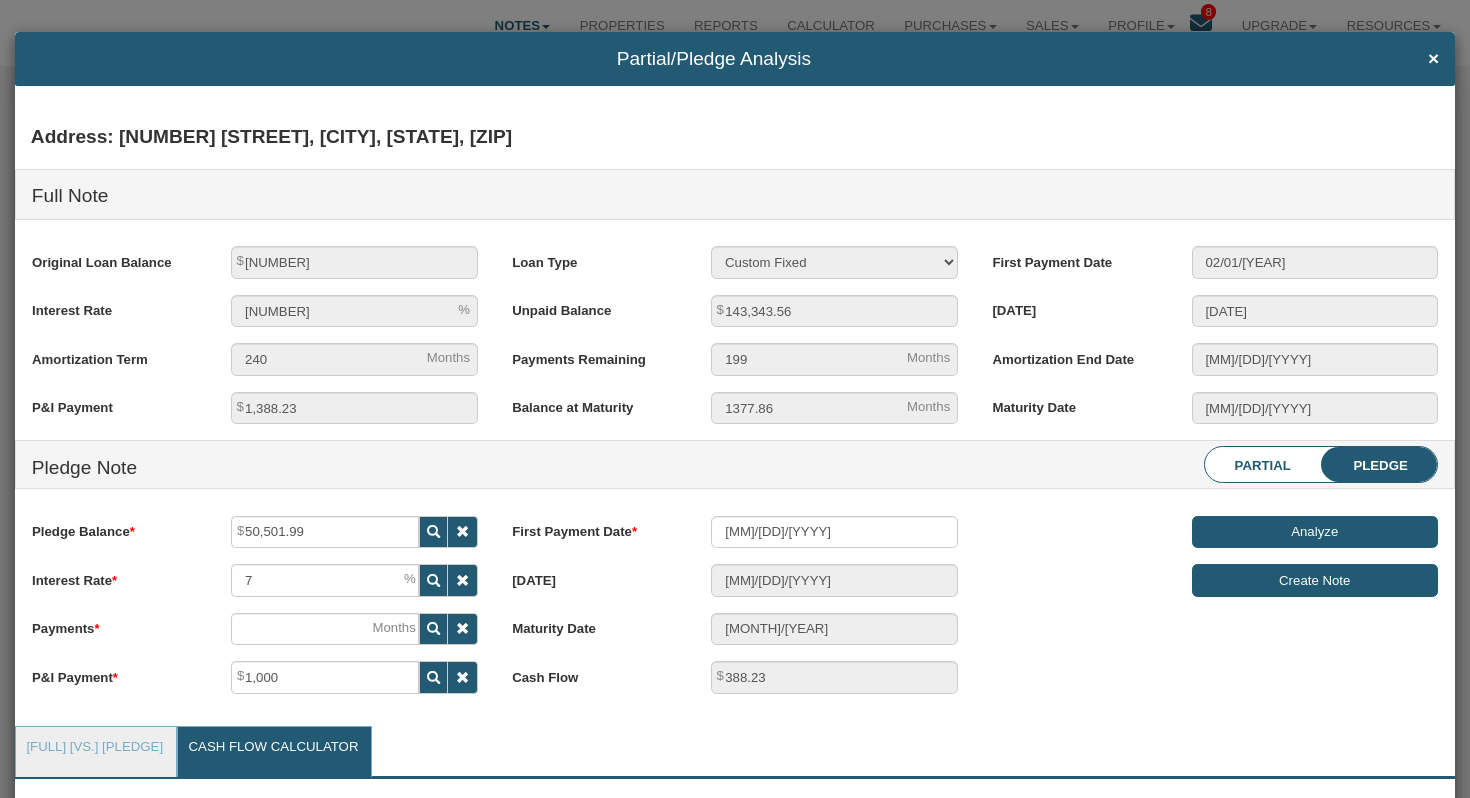 click at bounding box center (433, 532) 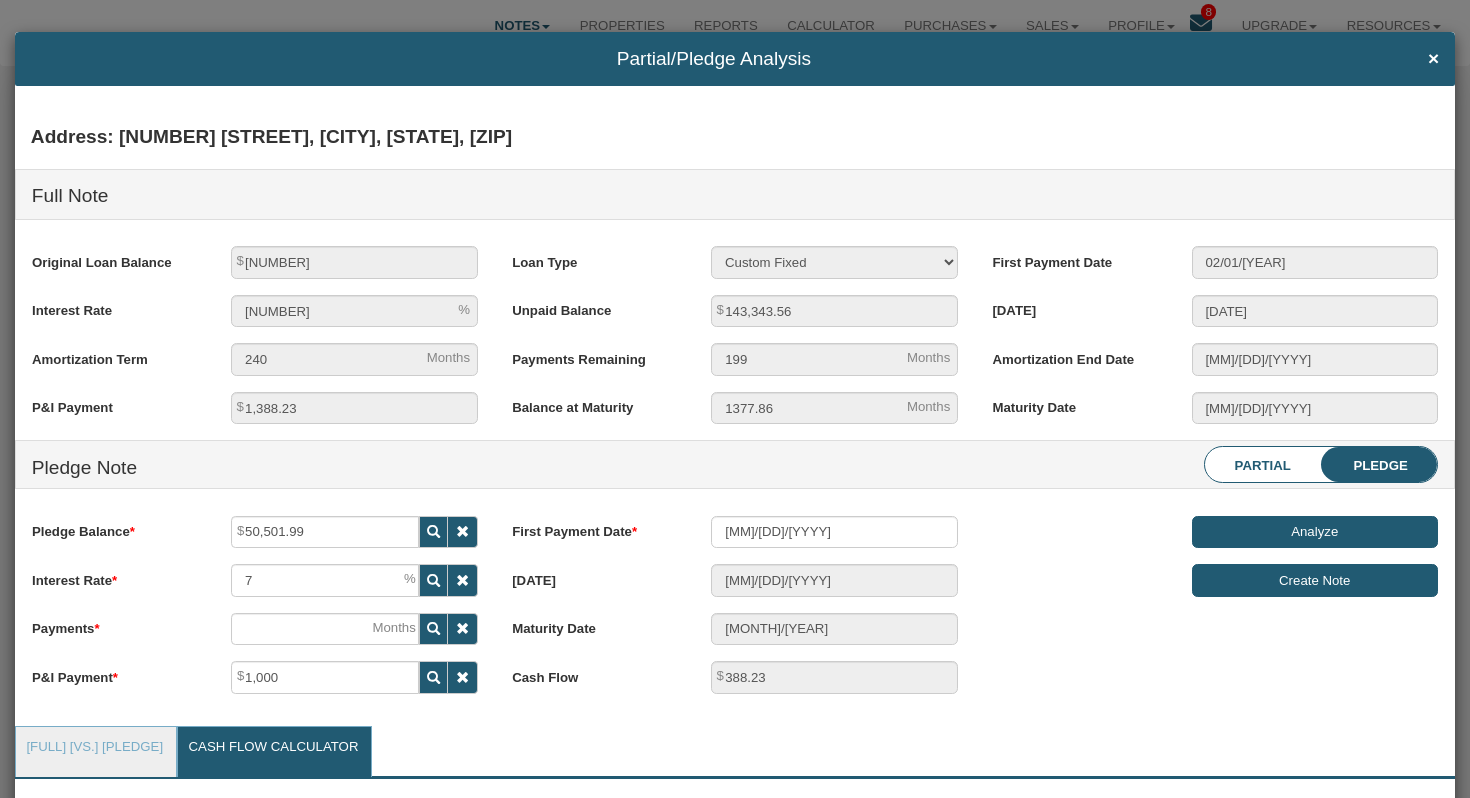 scroll, scrollTop: 999706, scrollLeft: 998592, axis: both 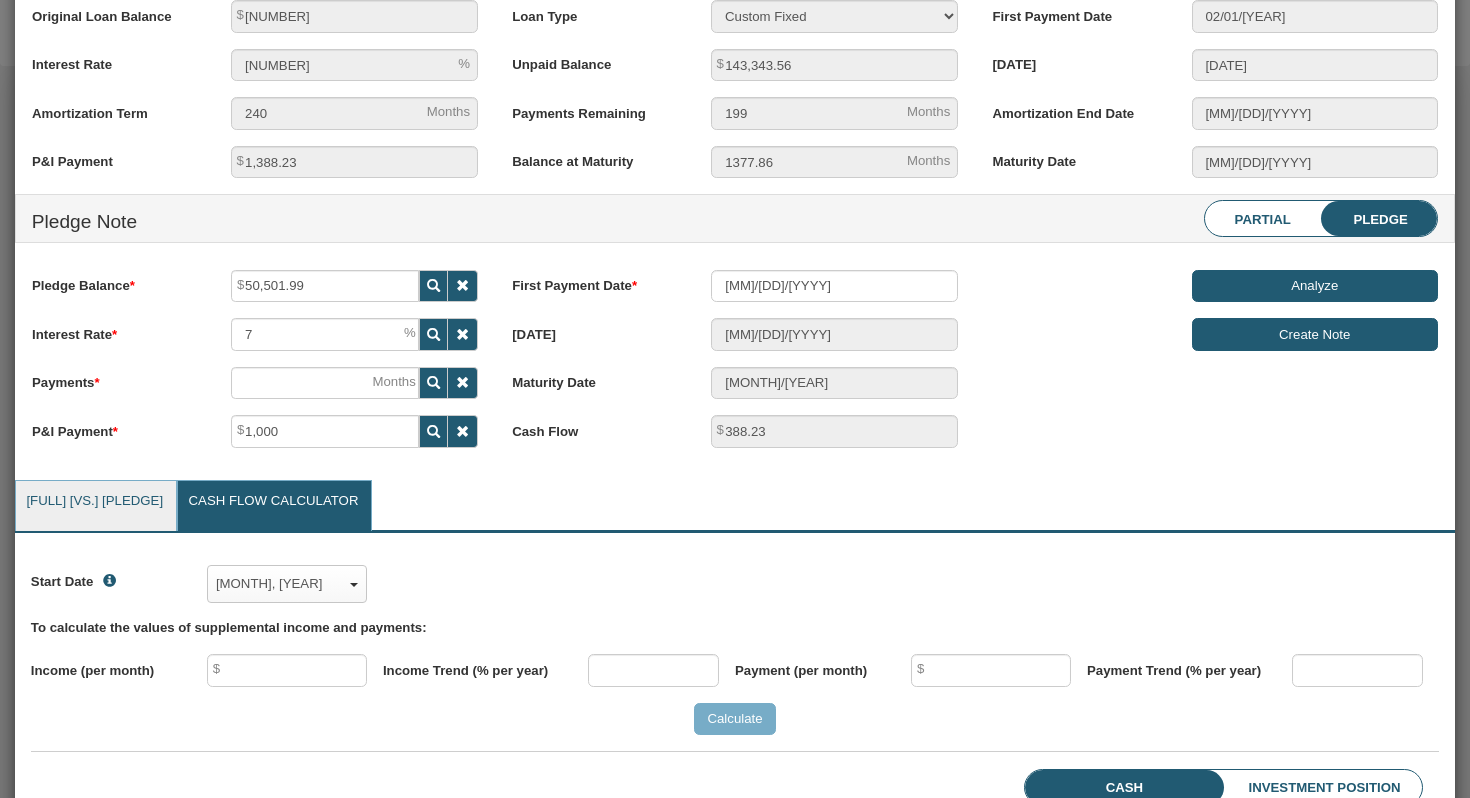 click on "[FULL] [VS.] [PLEDGE]" at bounding box center (95, 506) 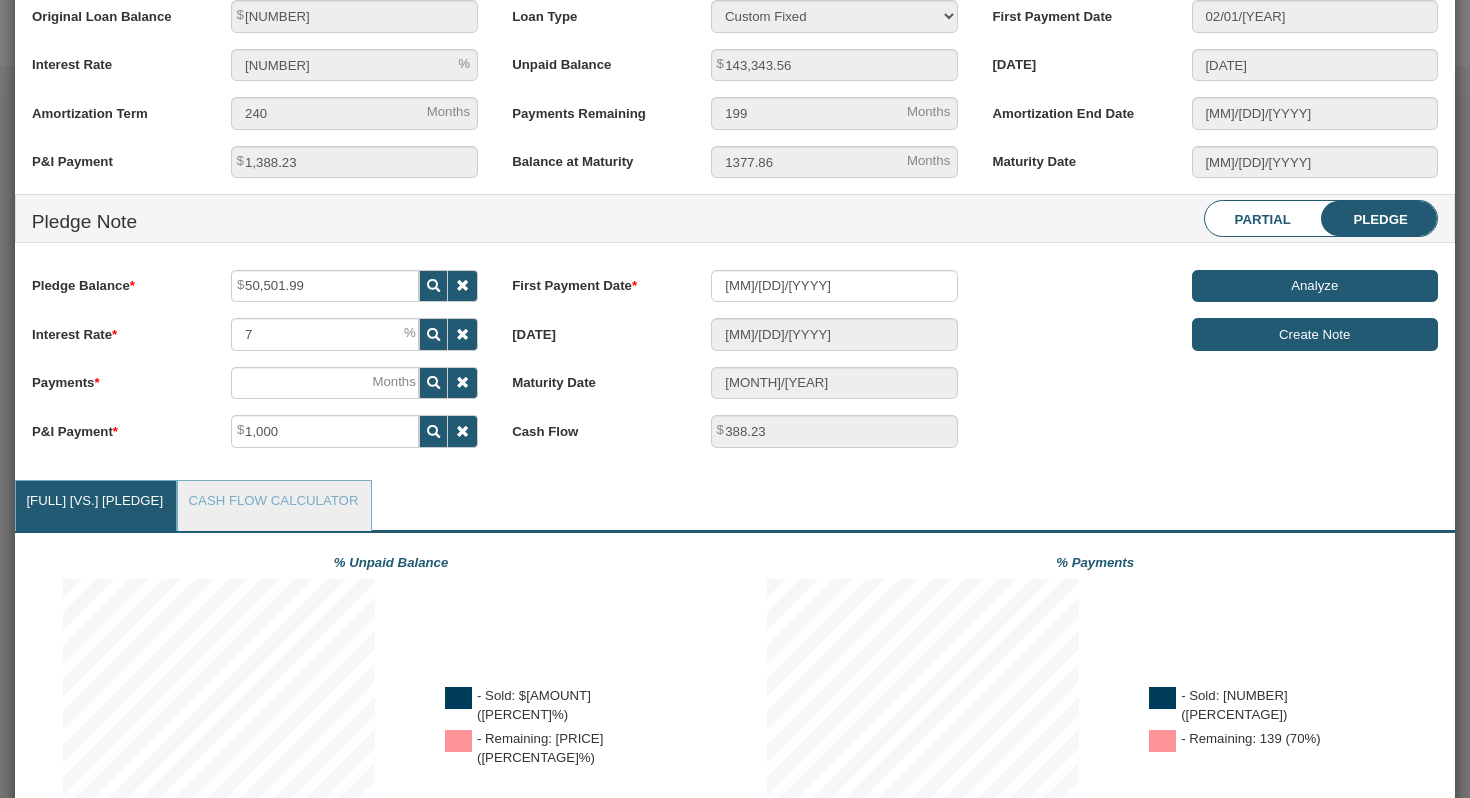 scroll, scrollTop: 999731, scrollLeft: 999656, axis: both 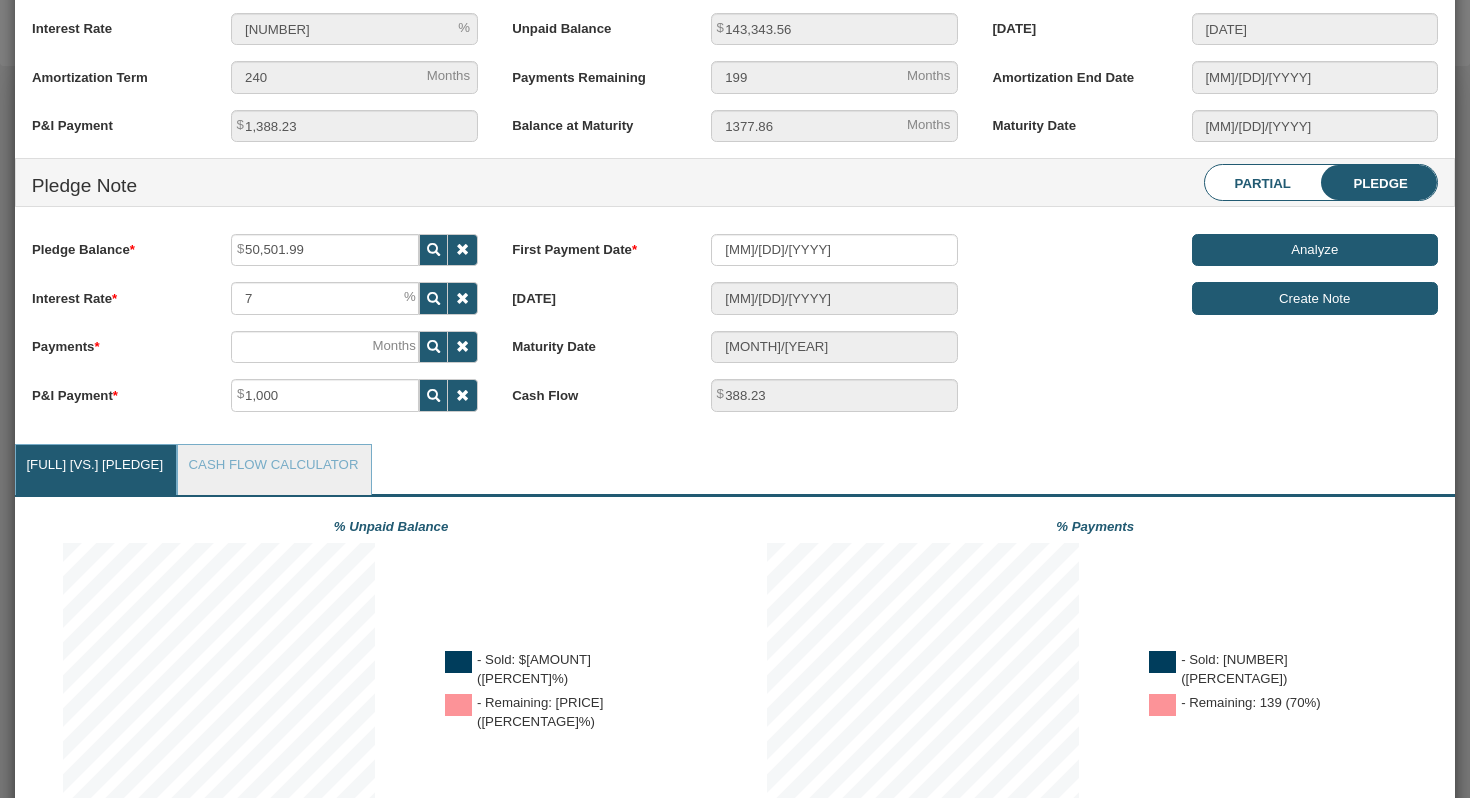click on "[FULL] [VS.] [PLEDGE]" at bounding box center (95, 470) 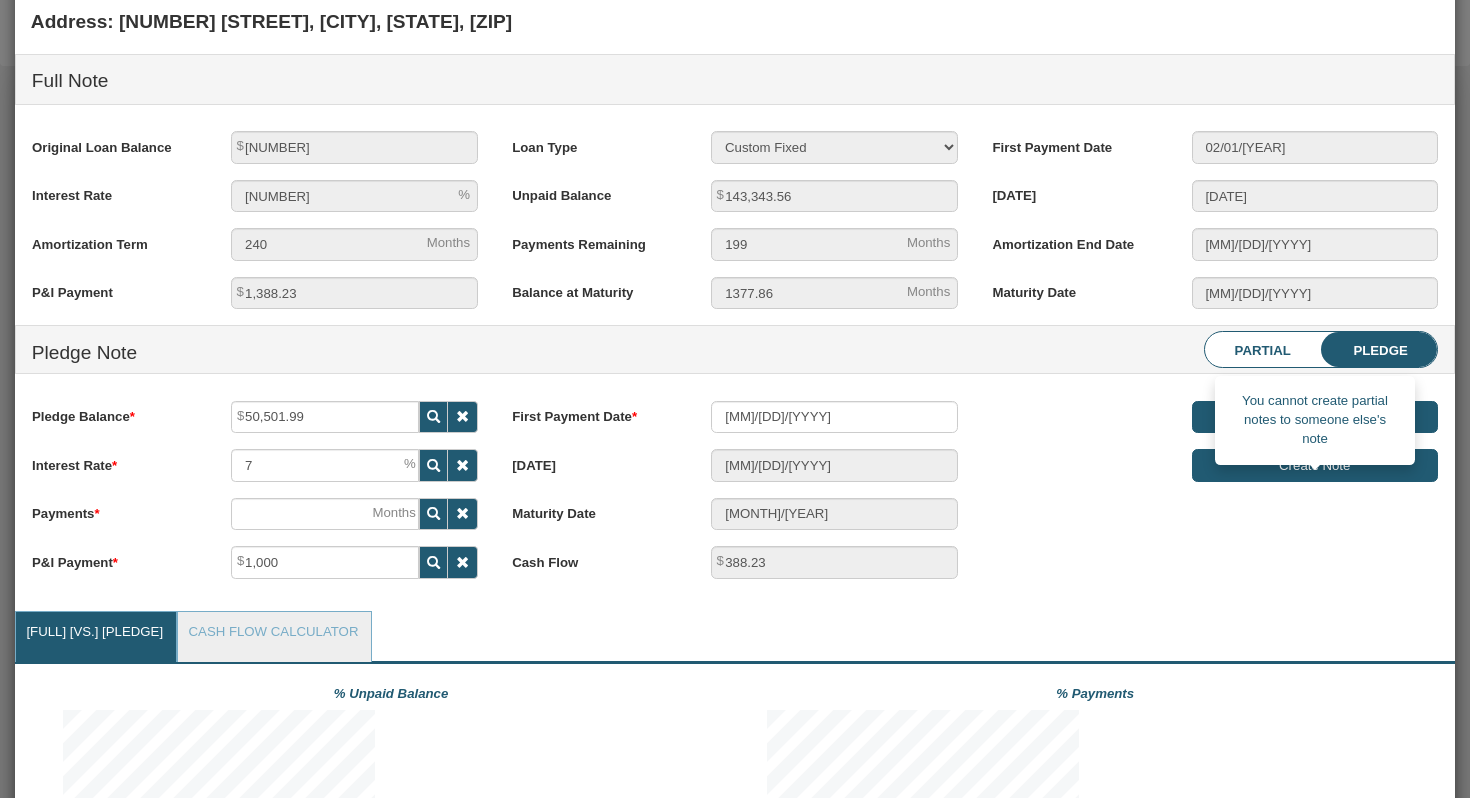 scroll, scrollTop: 93, scrollLeft: 0, axis: vertical 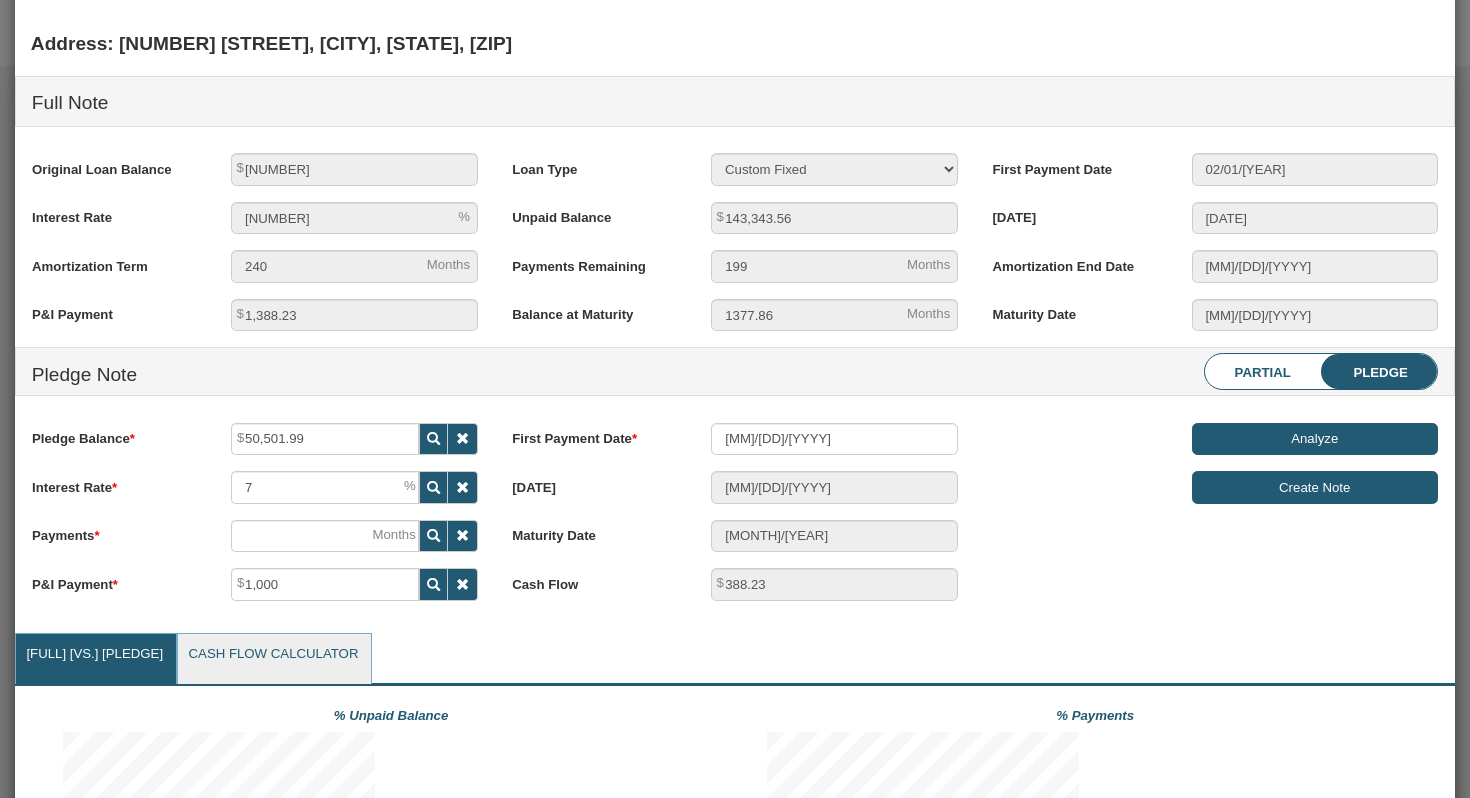 click on "Cash Flow Calculator" at bounding box center [95, 659] 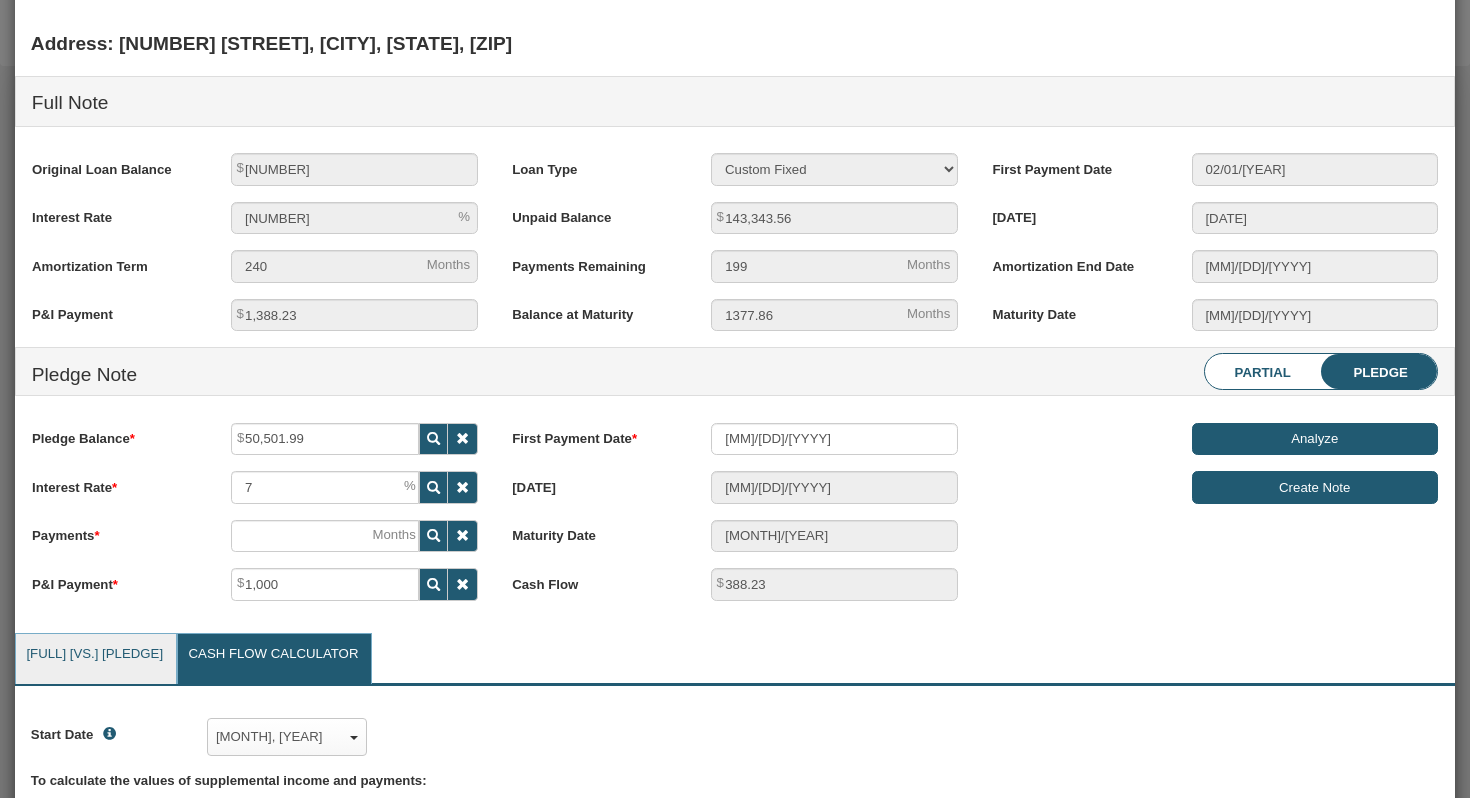 click on "[FULL] [VS.] [PLEDGE]" at bounding box center (95, 659) 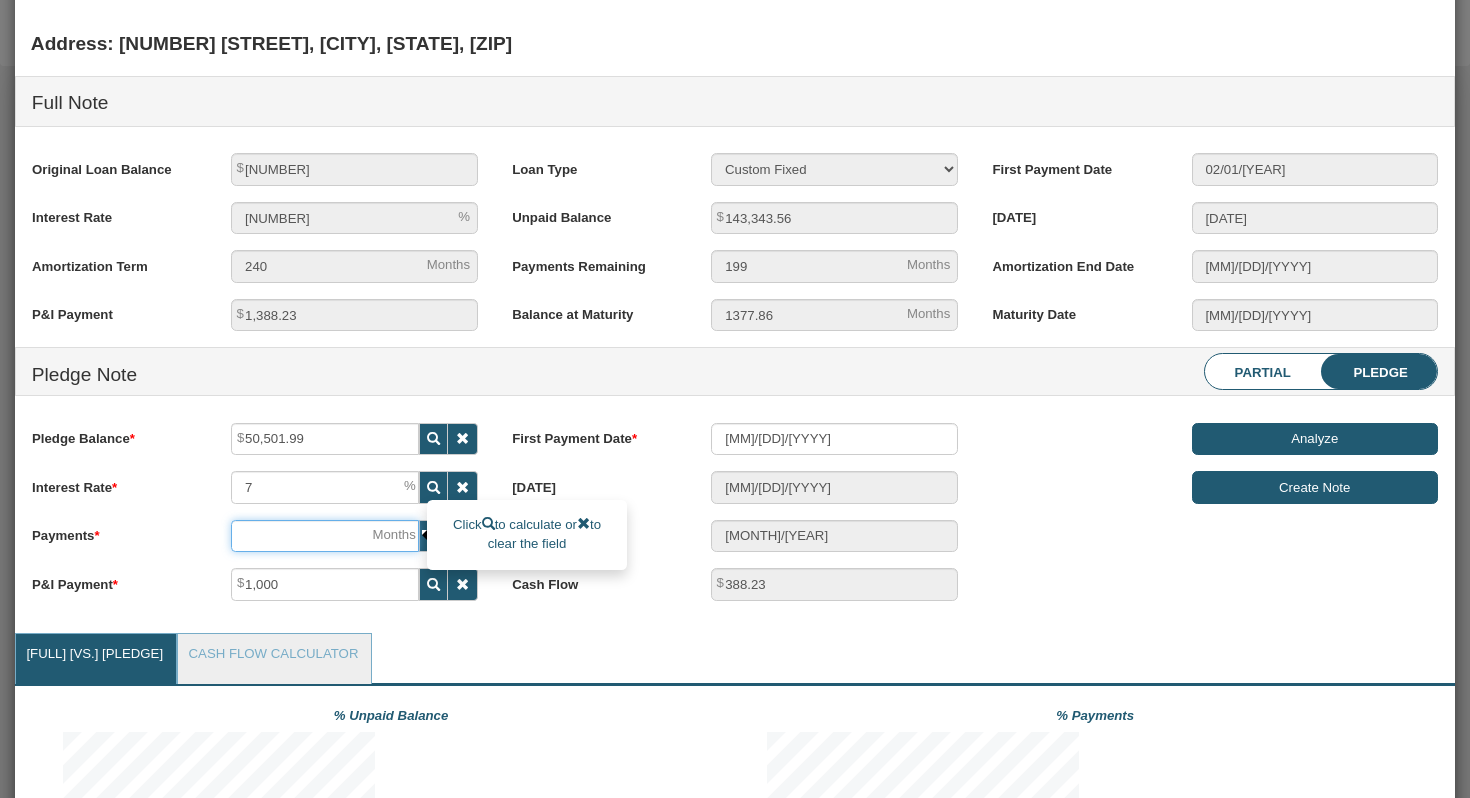 click on "[NUMBER]" at bounding box center [325, 536] 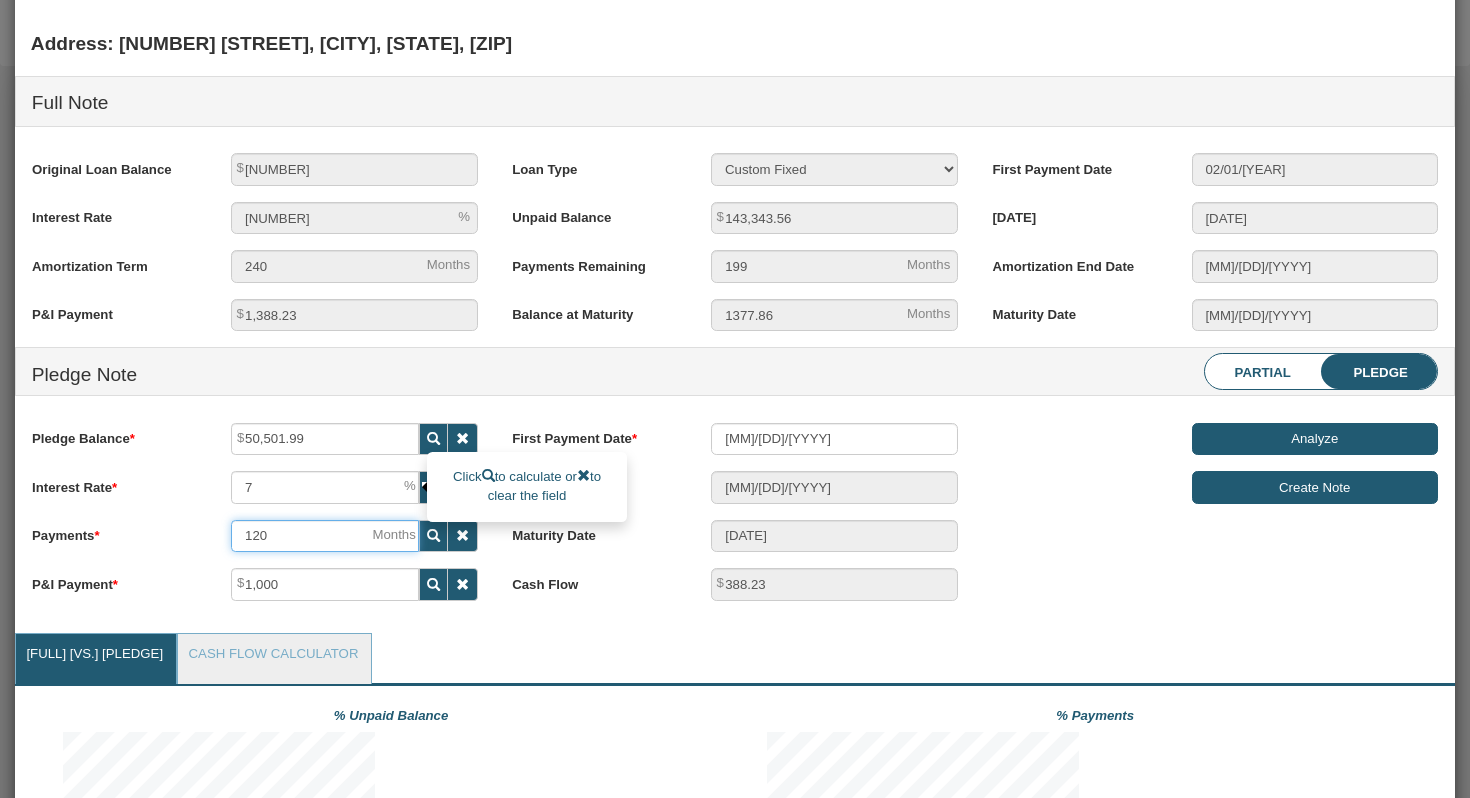 type on "120" 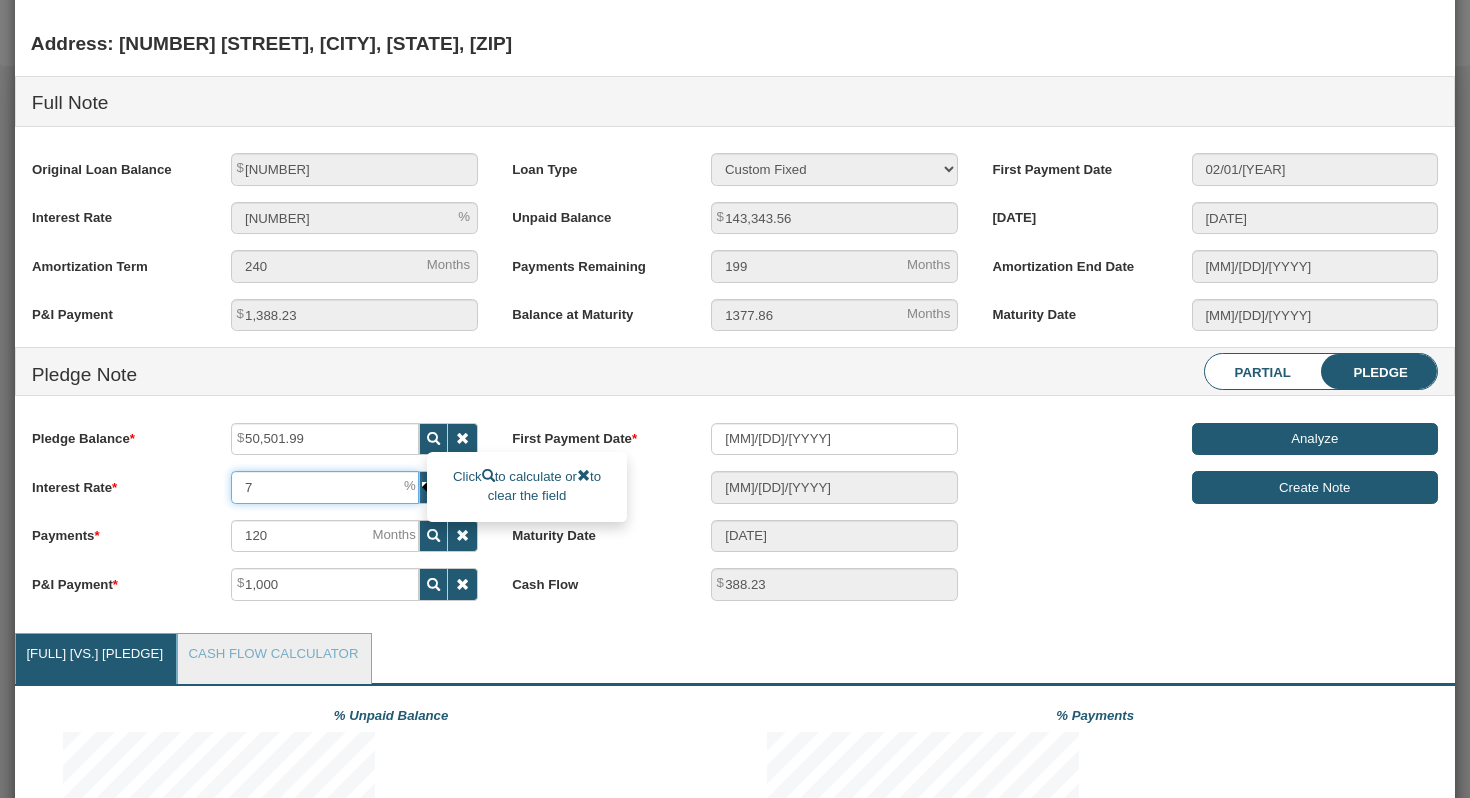 click on "7" at bounding box center [325, 487] 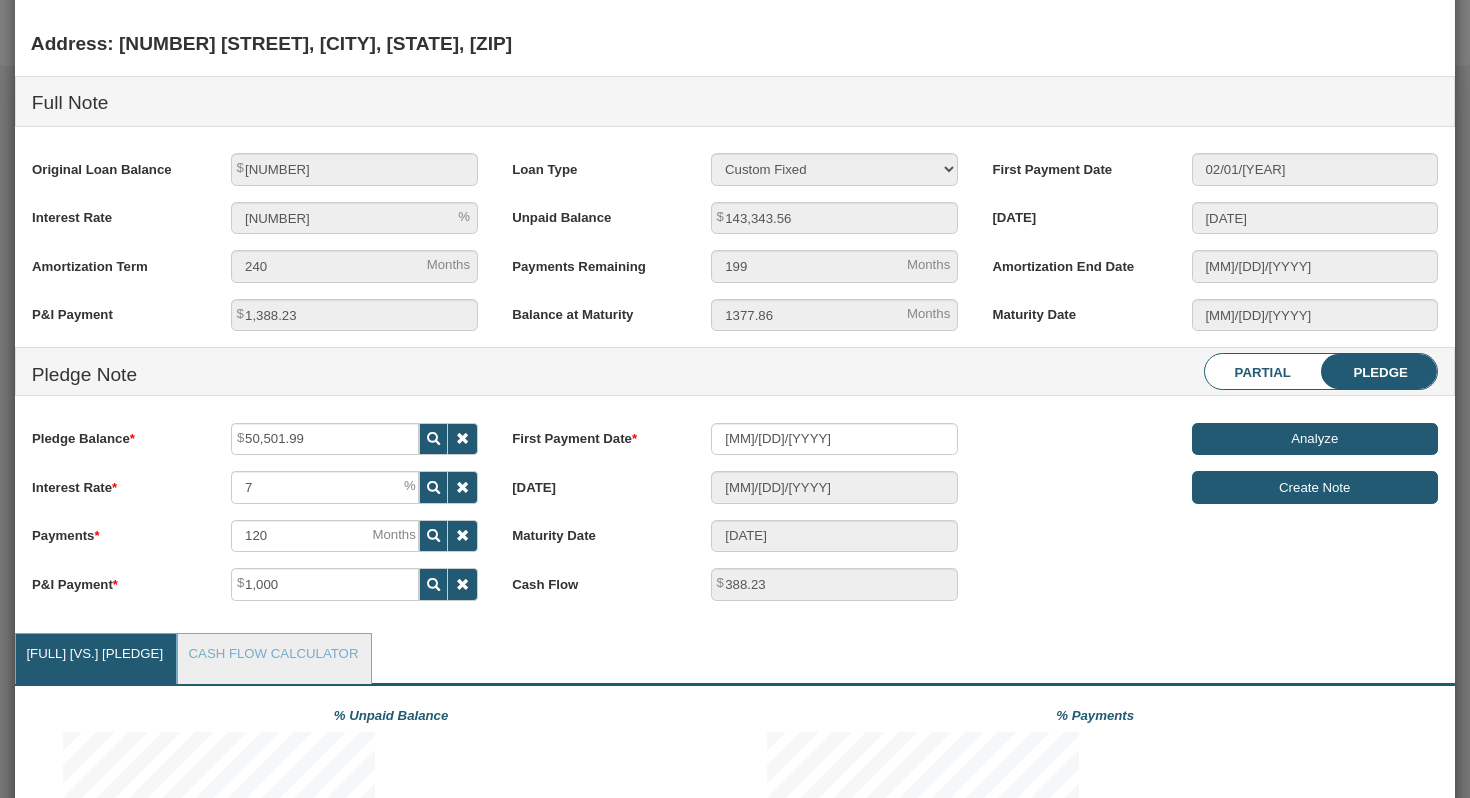 click on "Full vs. Pledge
Cash Flow Calculator" at bounding box center [735, 659] 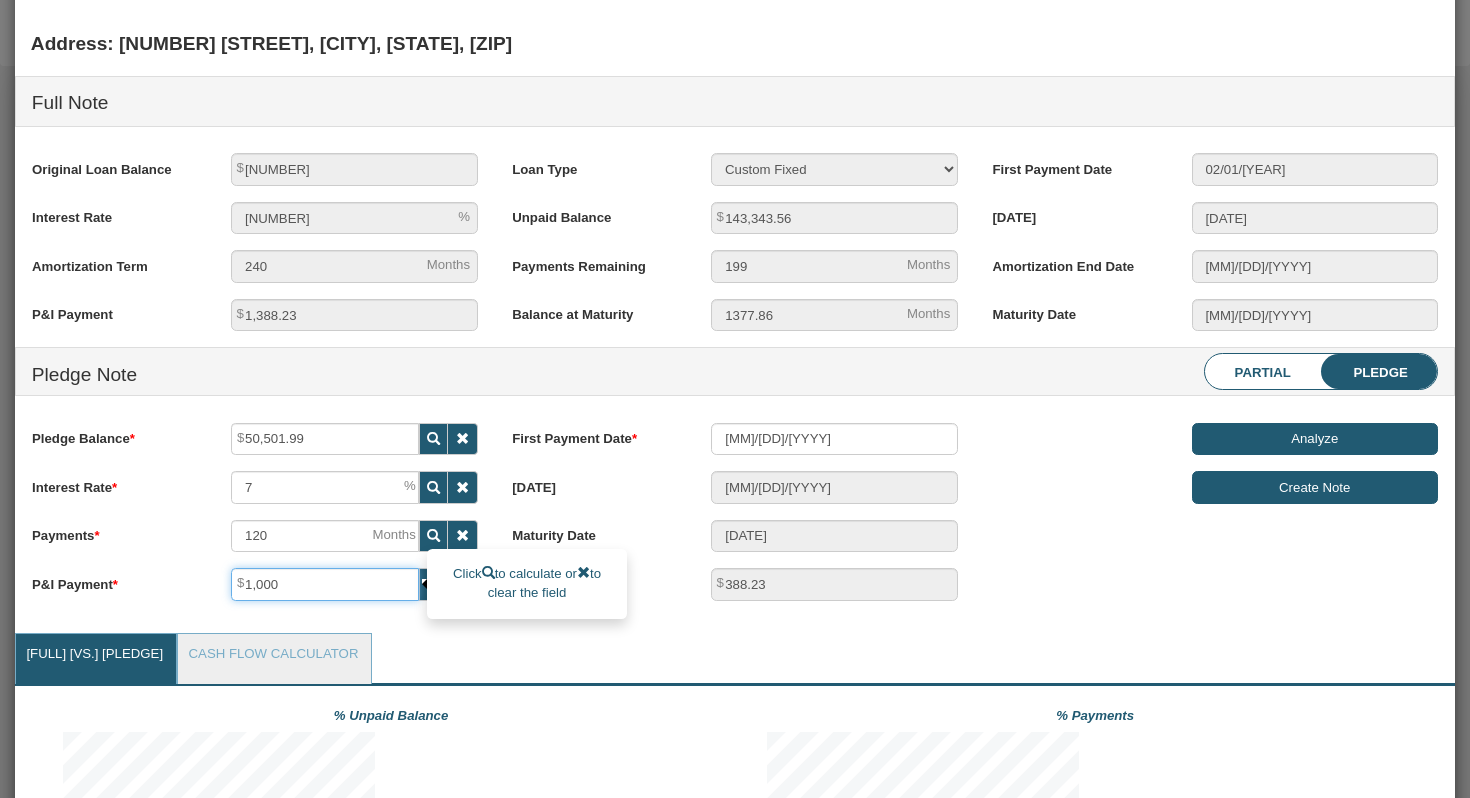 click on "1,000" at bounding box center [325, 584] 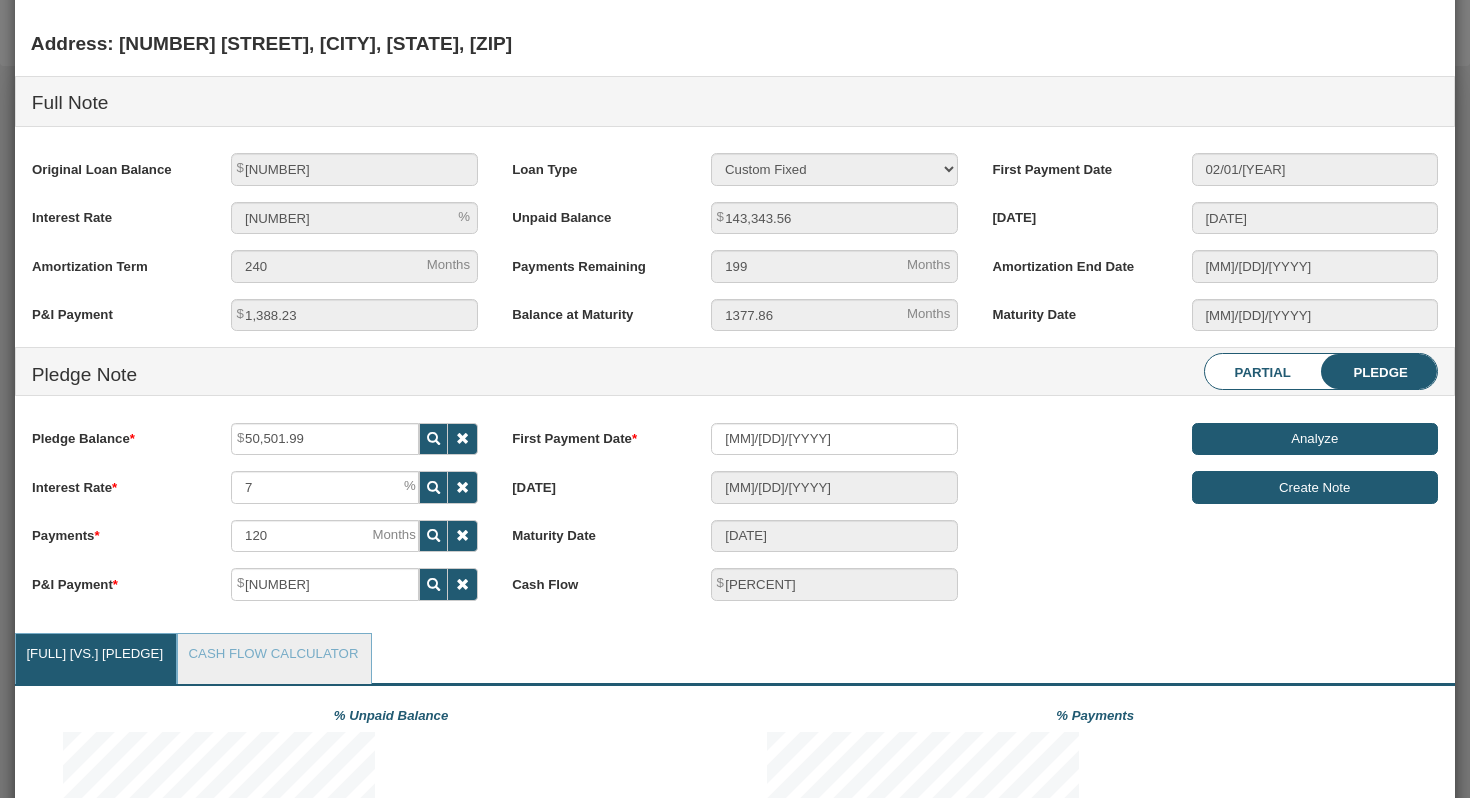click on "% Unpaid Balance
- Sold:  $[AMOUNT] ([PERCENT]%)
- Remaining:  $[AMOUNT] ([PERCENT]%)
% Payments
- Sold:  [NUMBER] ([PERCENT]%)
[NUMBER]" at bounding box center (735, 1269) 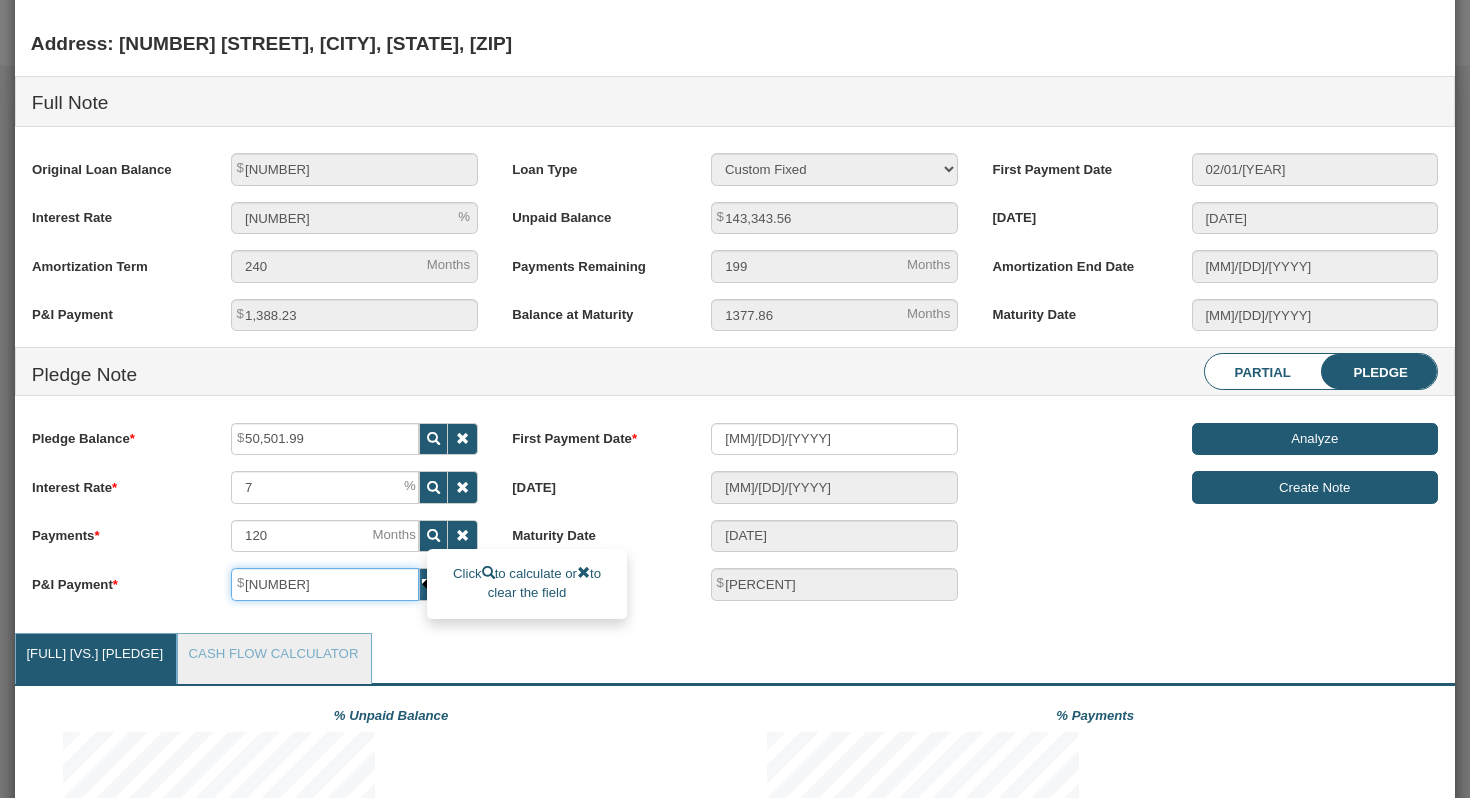 click on "[NUMBER]" at bounding box center (325, 584) 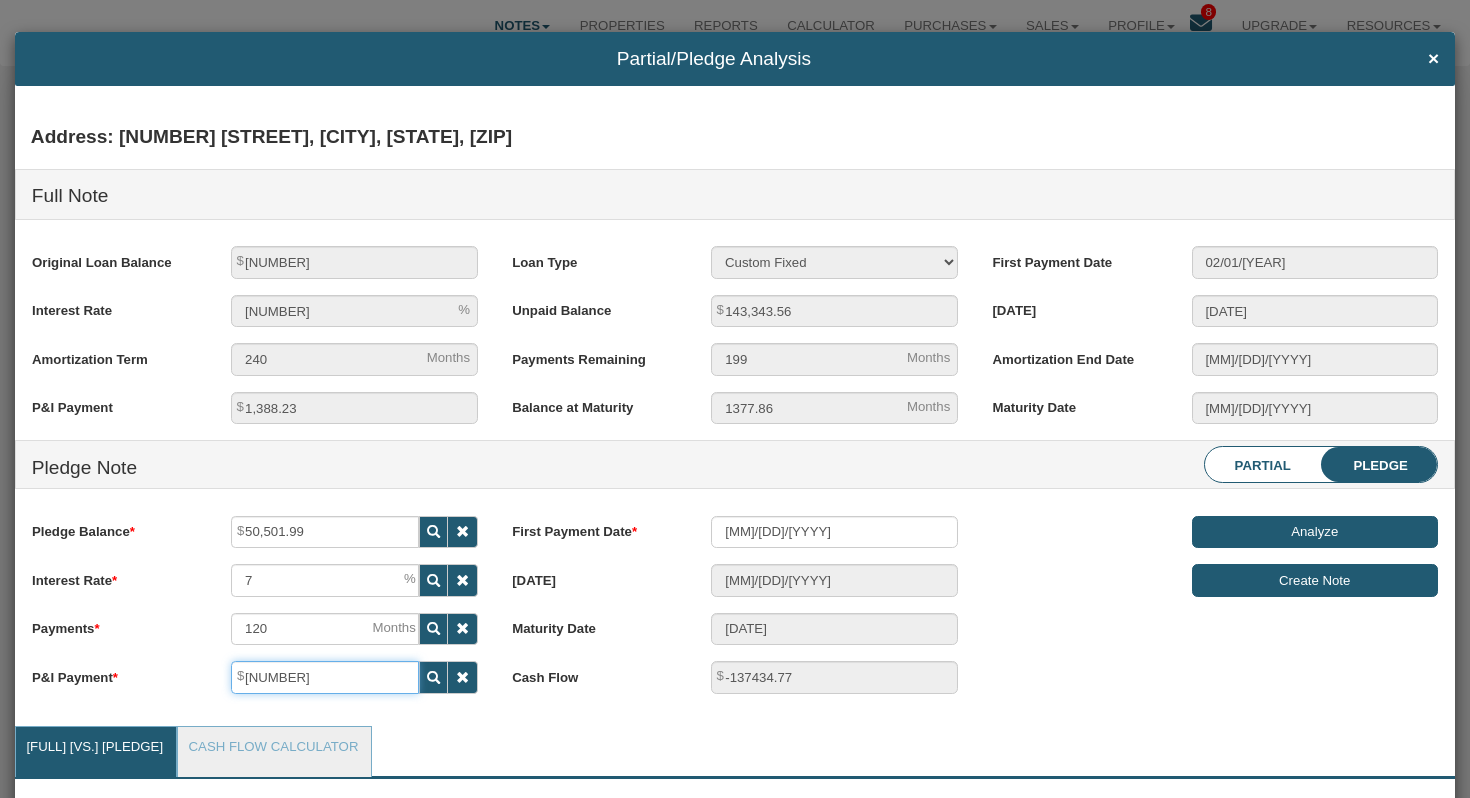 scroll, scrollTop: 0, scrollLeft: 0, axis: both 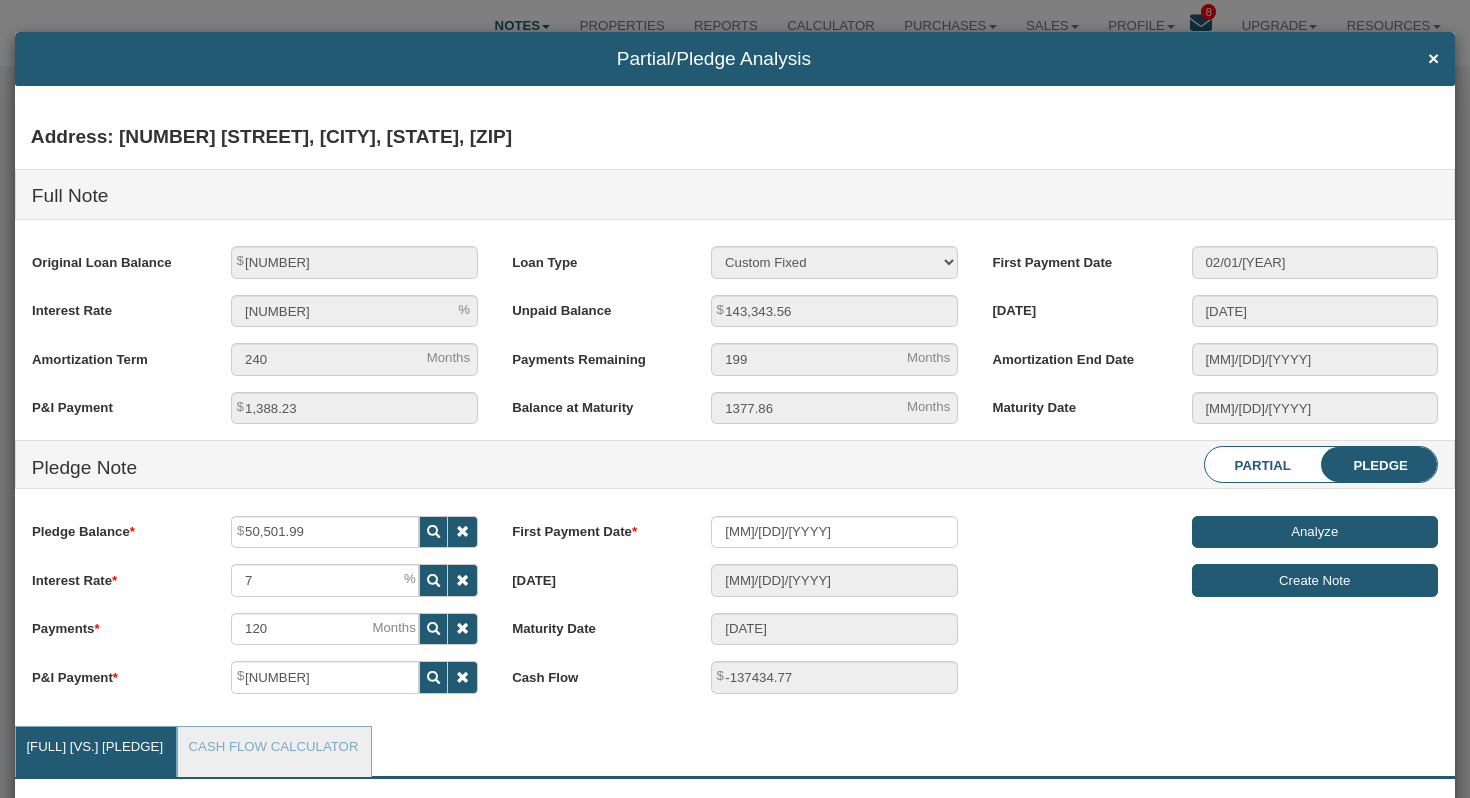 click on "Partial" at bounding box center (1262, 465) 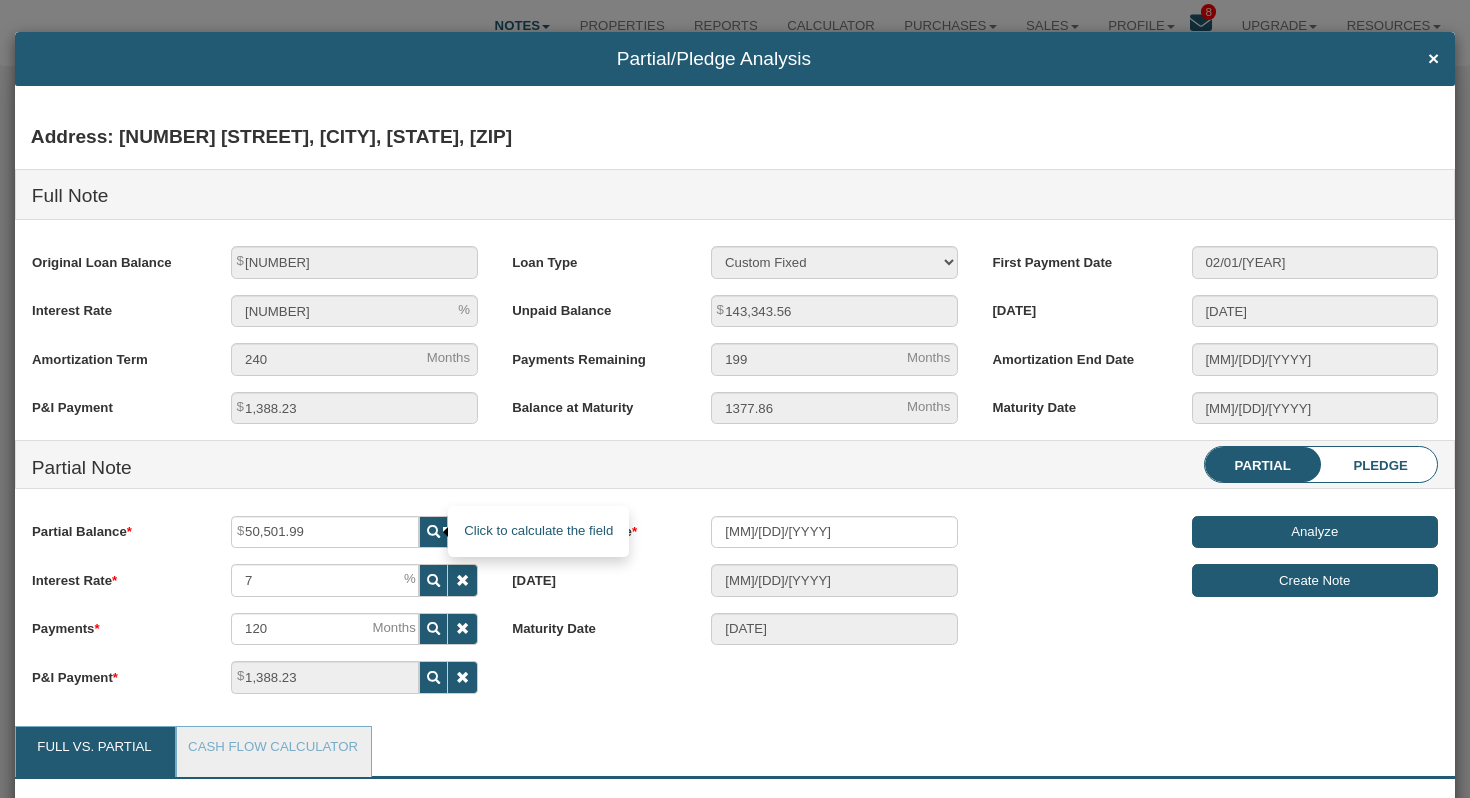 click at bounding box center (433, 531) 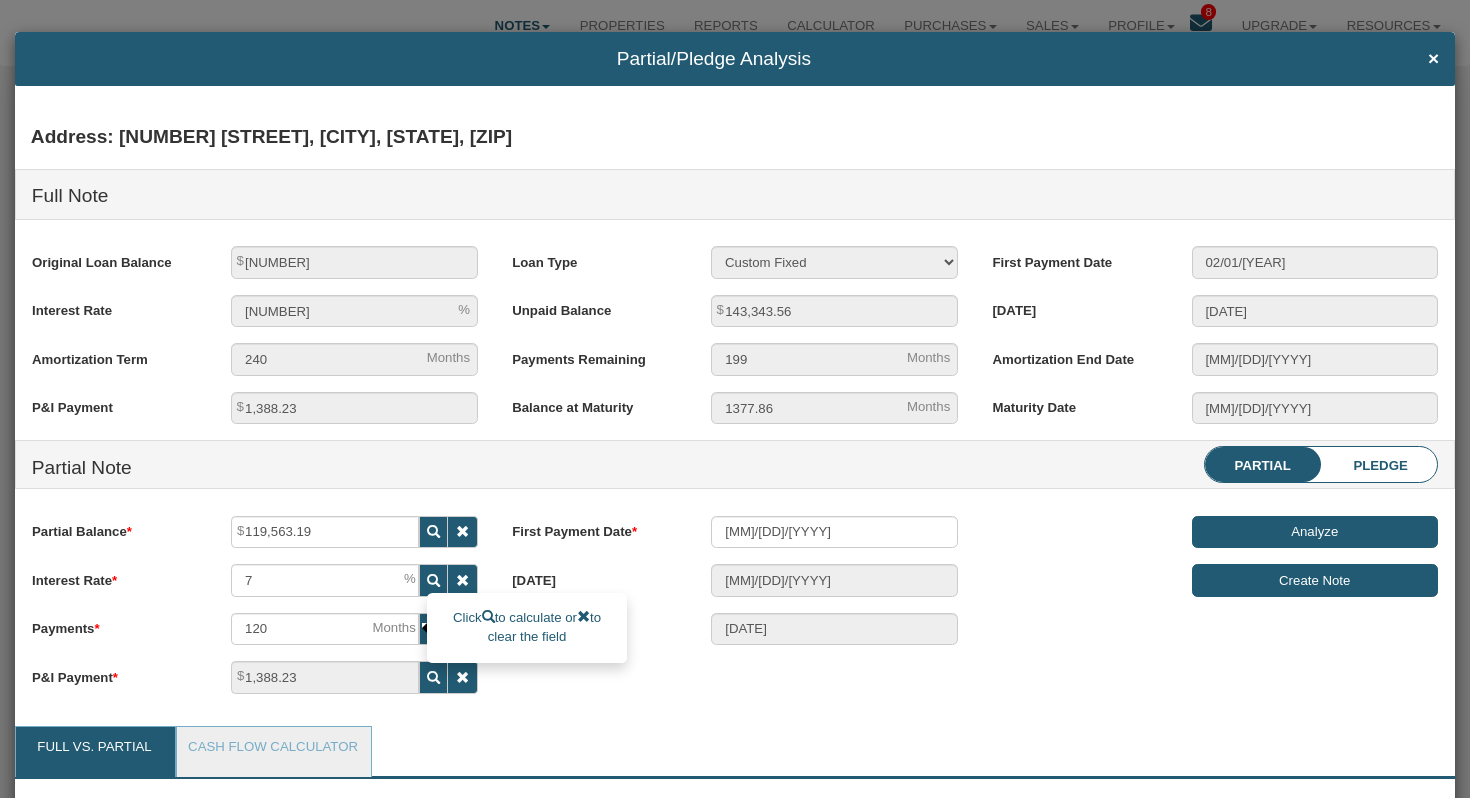 scroll, scrollTop: 999731, scrollLeft: 999656, axis: both 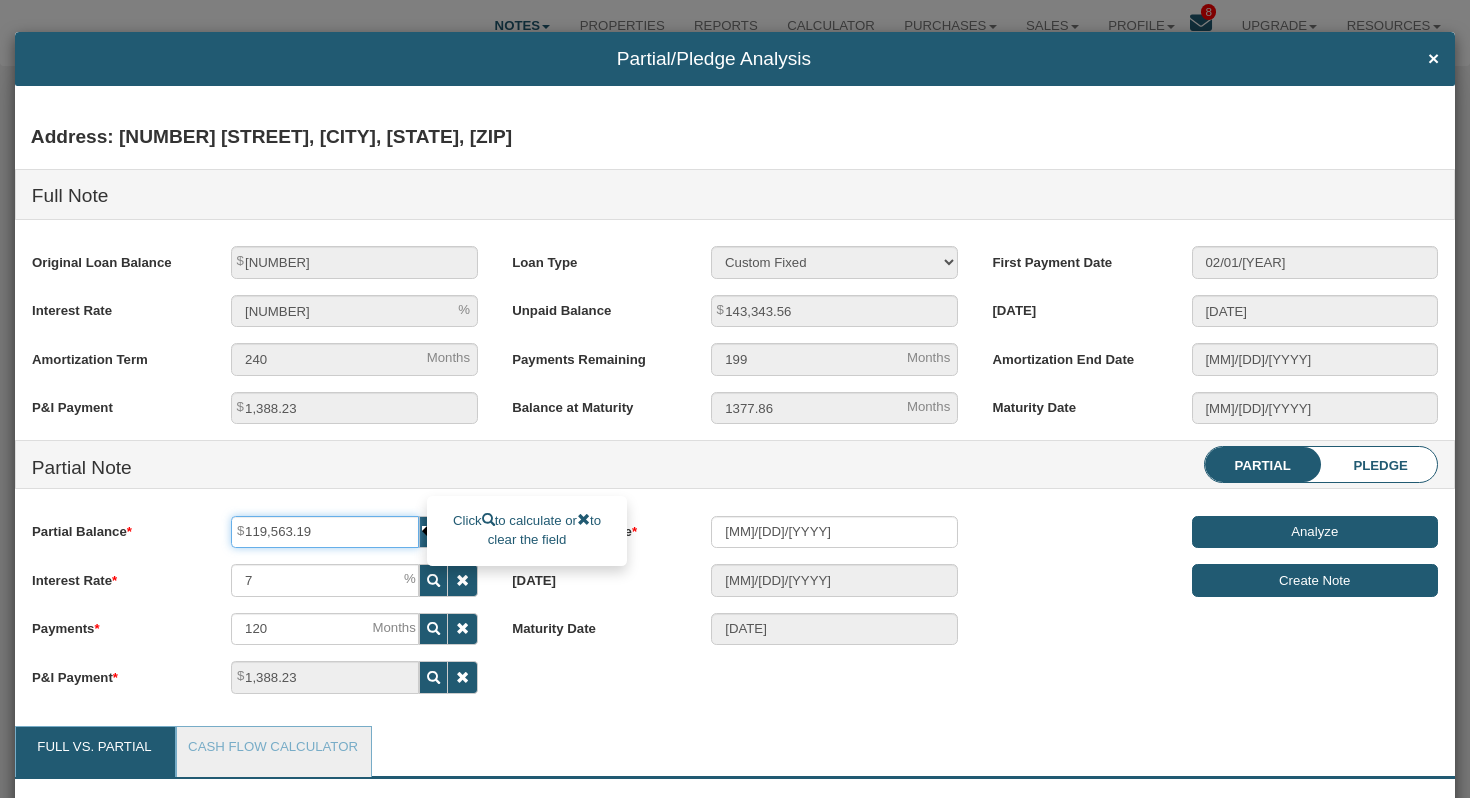 drag, startPoint x: 246, startPoint y: 530, endPoint x: 338, endPoint y: 540, distance: 92.541885 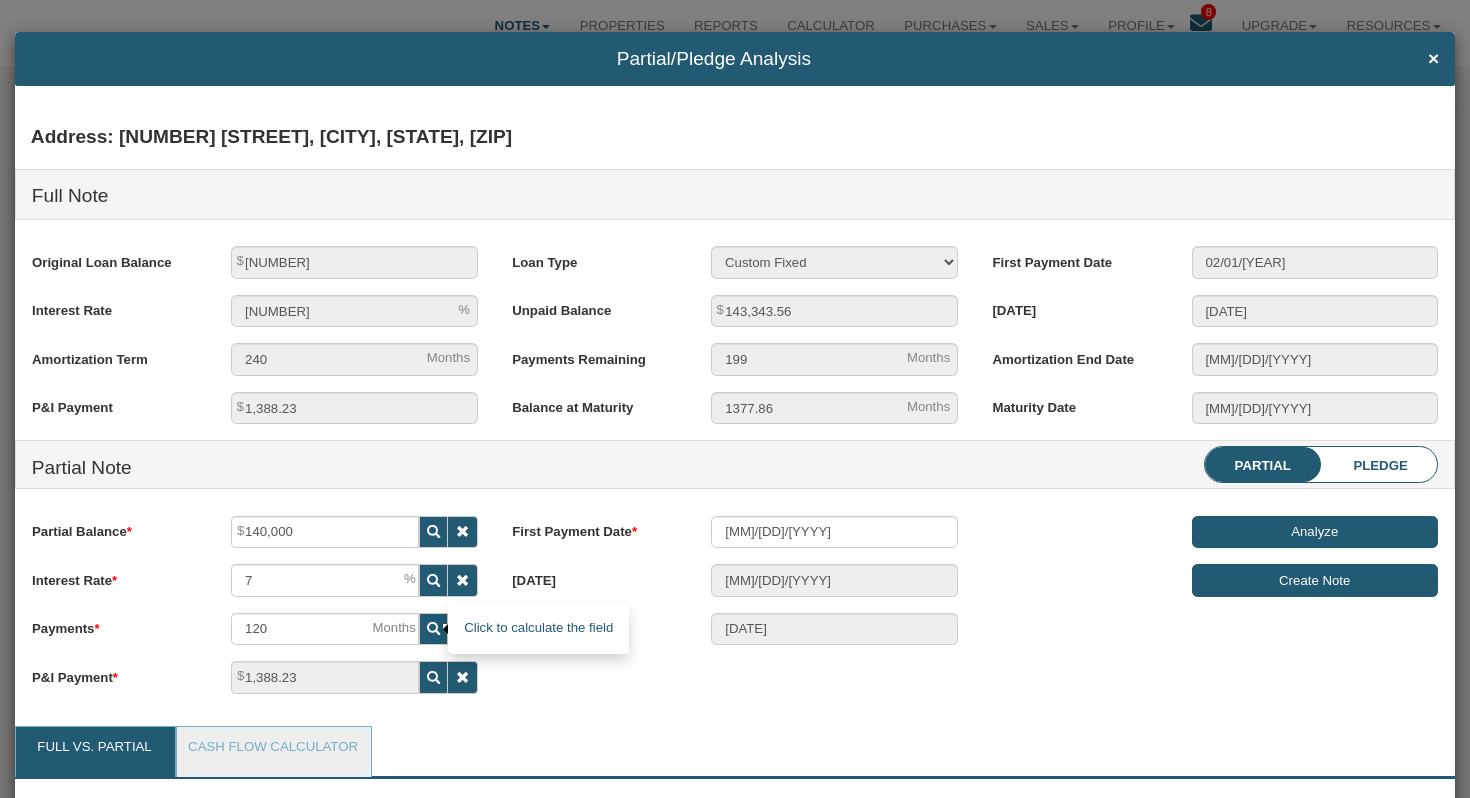 click at bounding box center (433, 531) 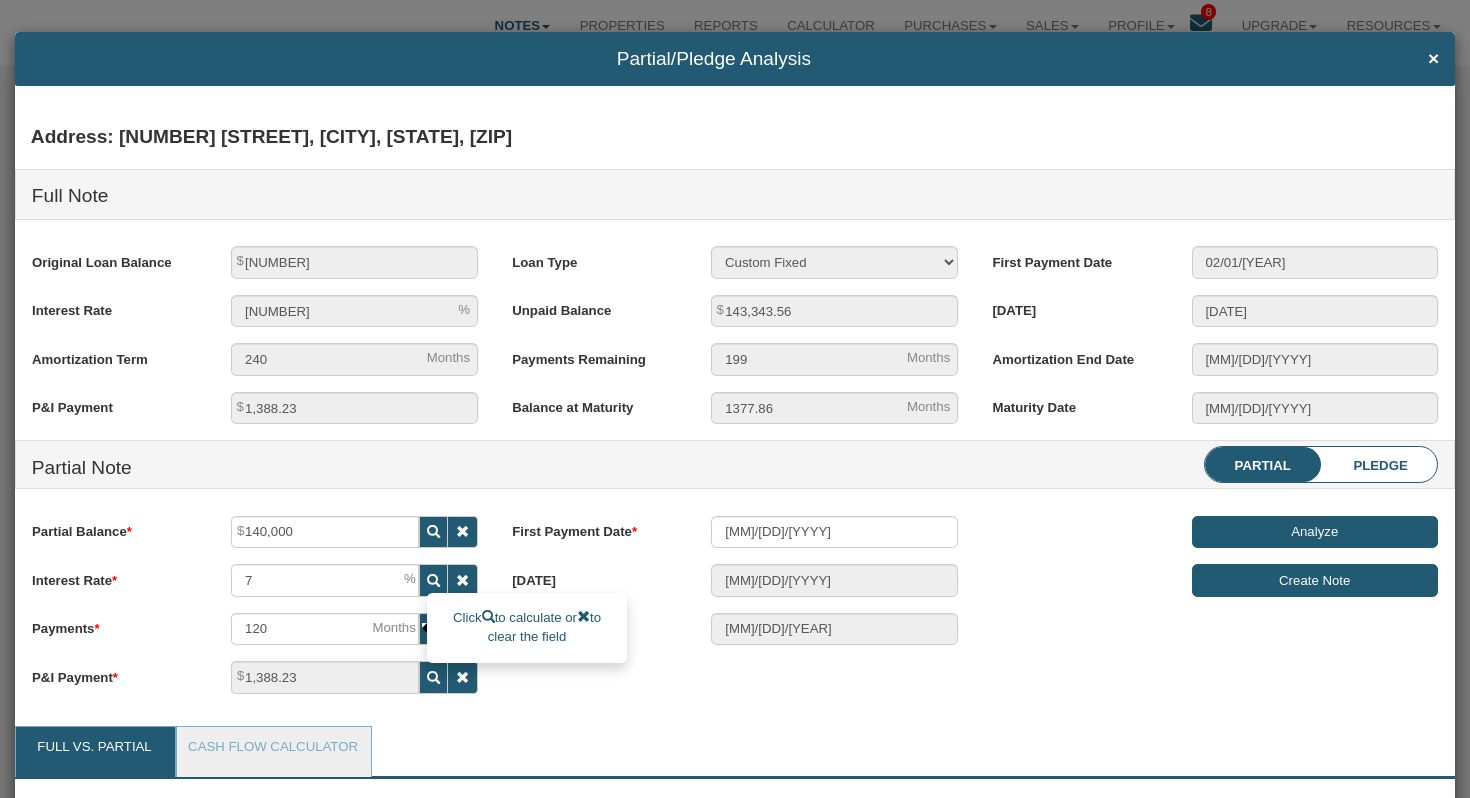 scroll, scrollTop: 999731, scrollLeft: 999656, axis: both 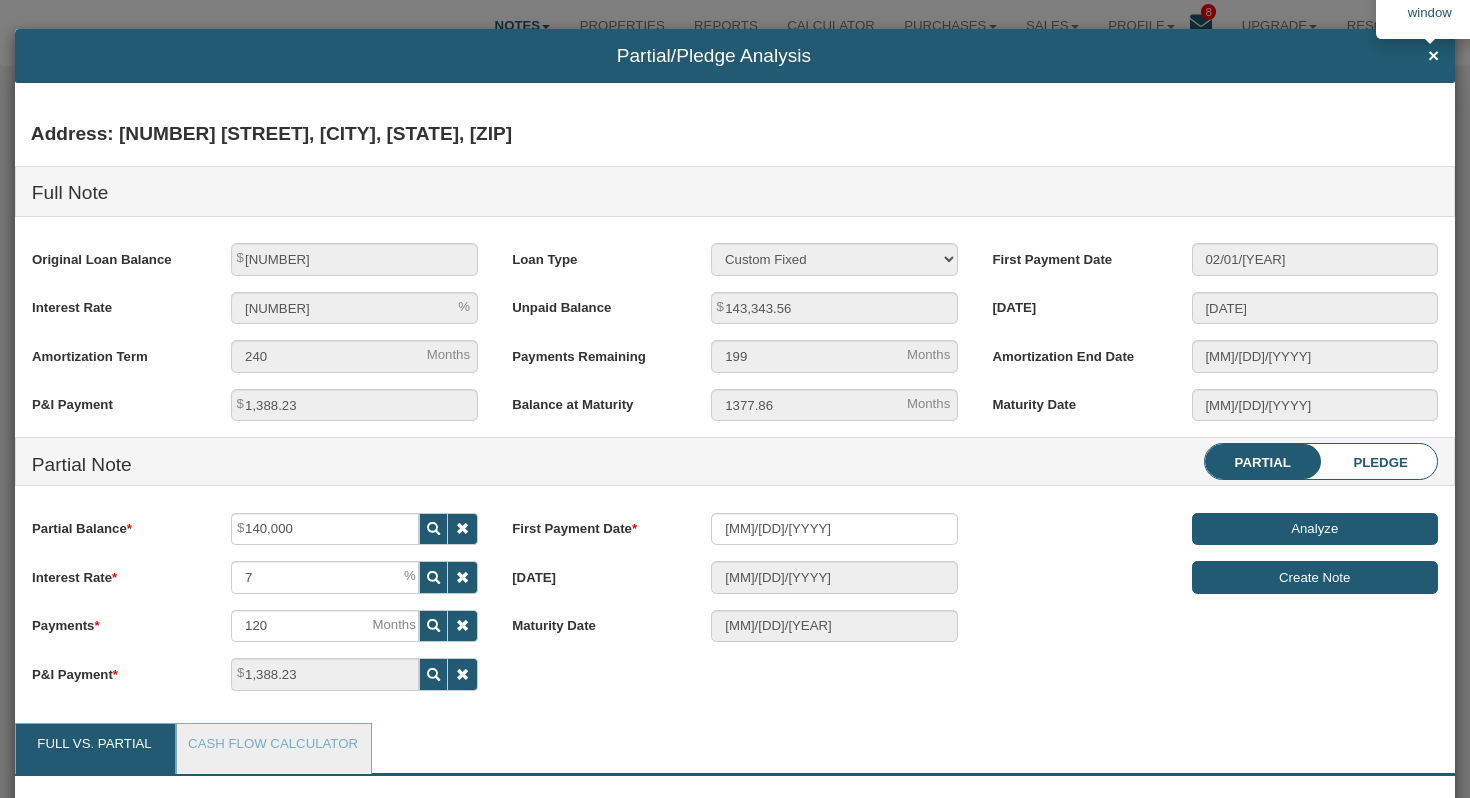 click on "×" at bounding box center [1433, 55] 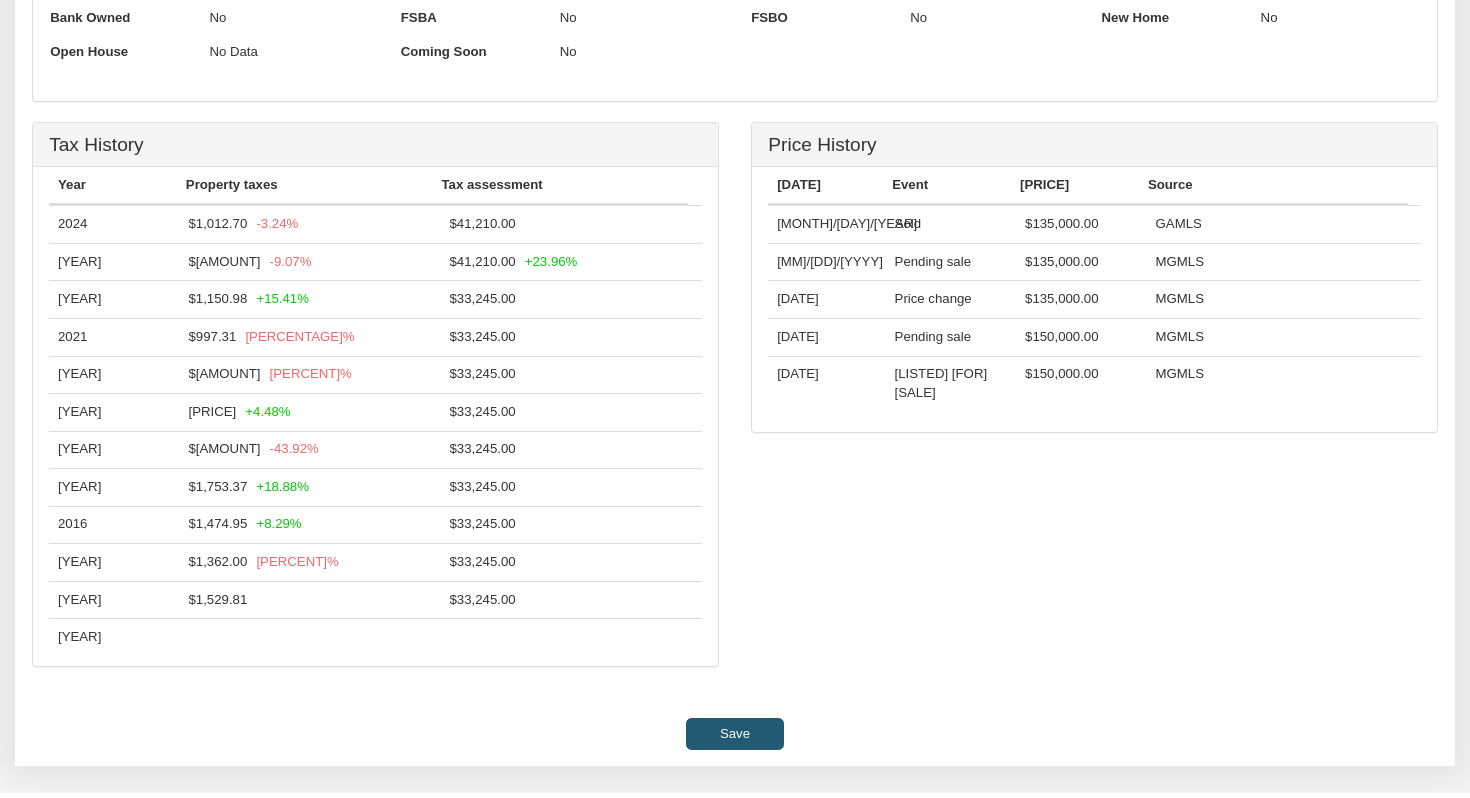 scroll, scrollTop: 1233, scrollLeft: 0, axis: vertical 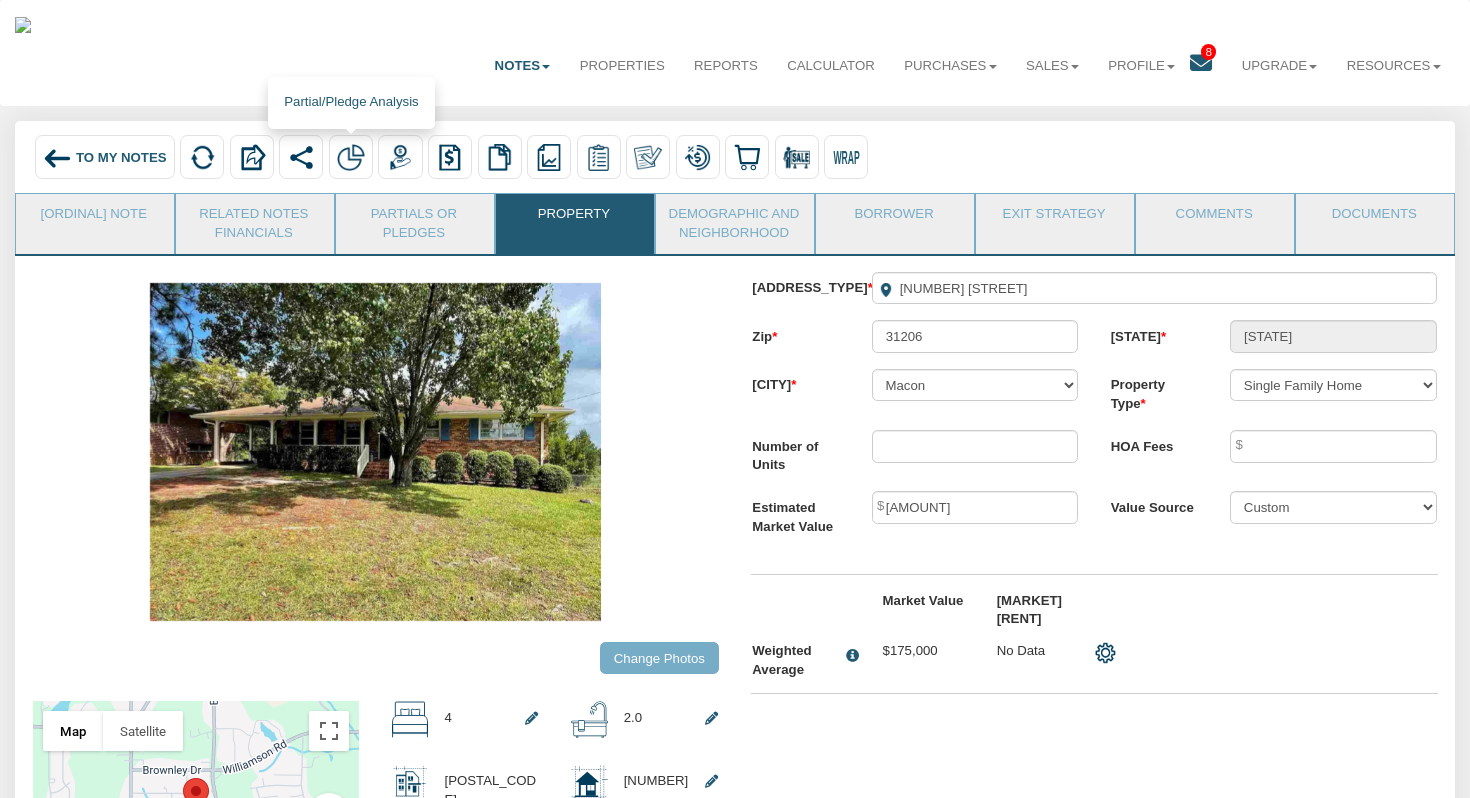 click at bounding box center (202, 157) 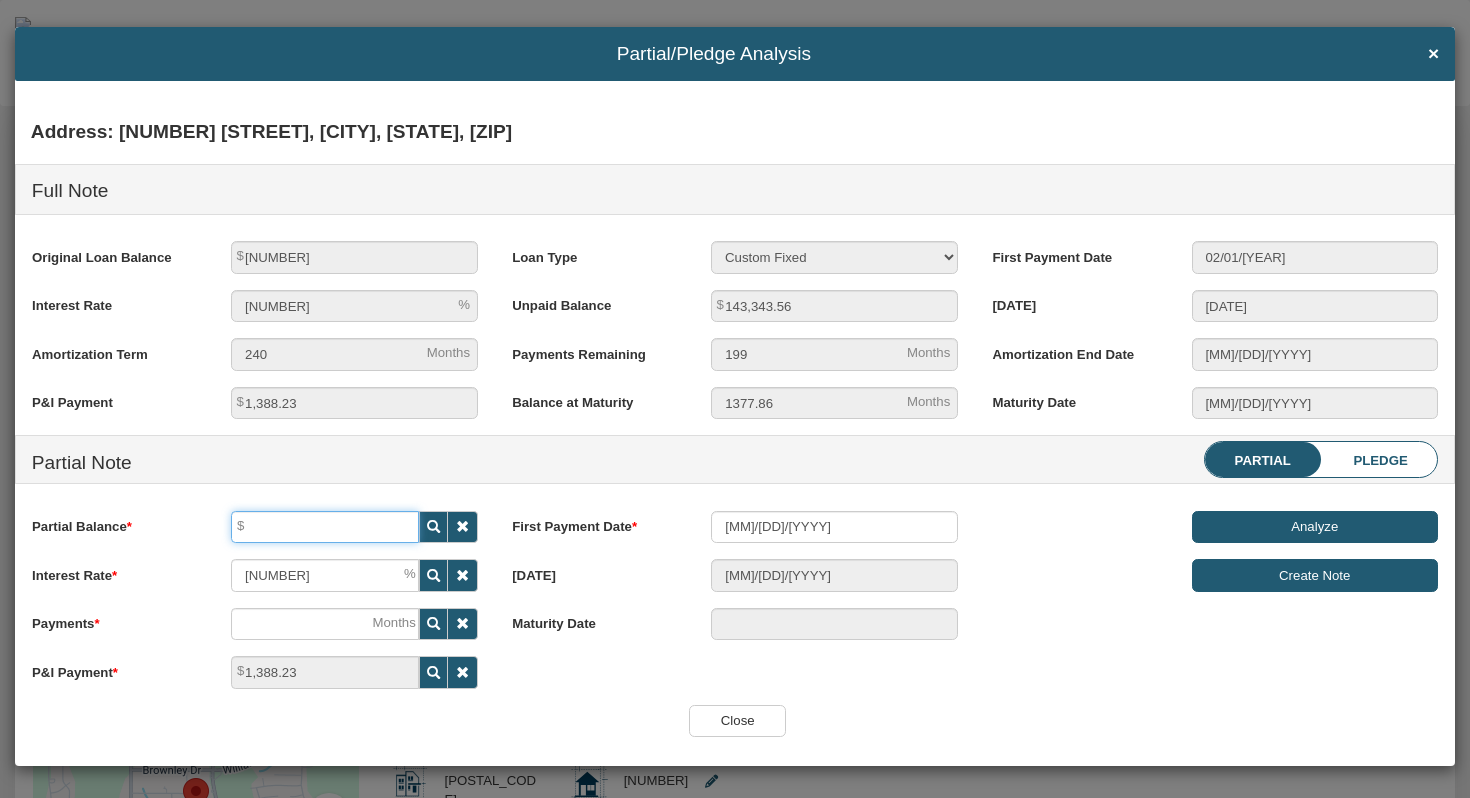 scroll, scrollTop: 4, scrollLeft: 0, axis: vertical 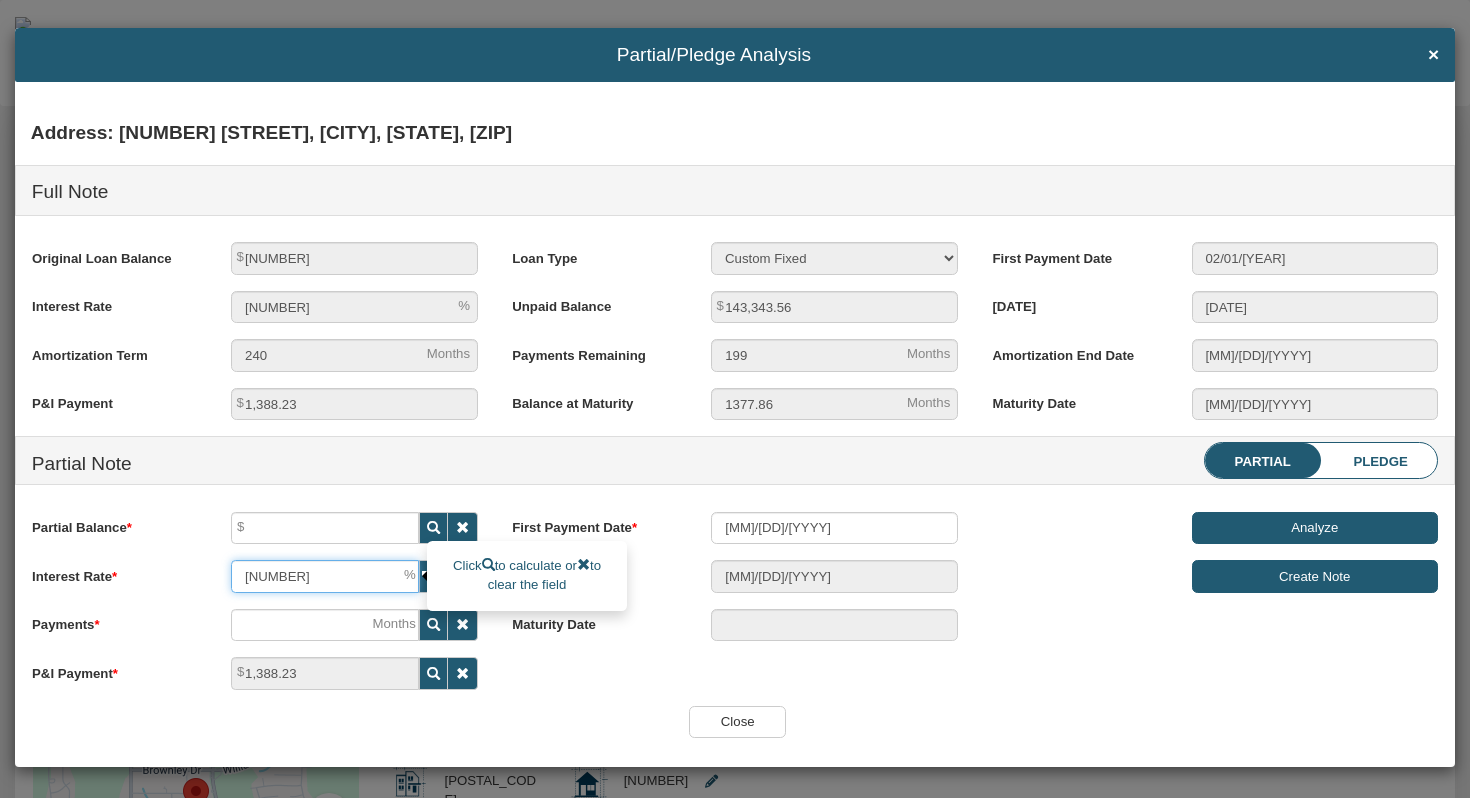 click on "[NUMBER]" at bounding box center (325, 576) 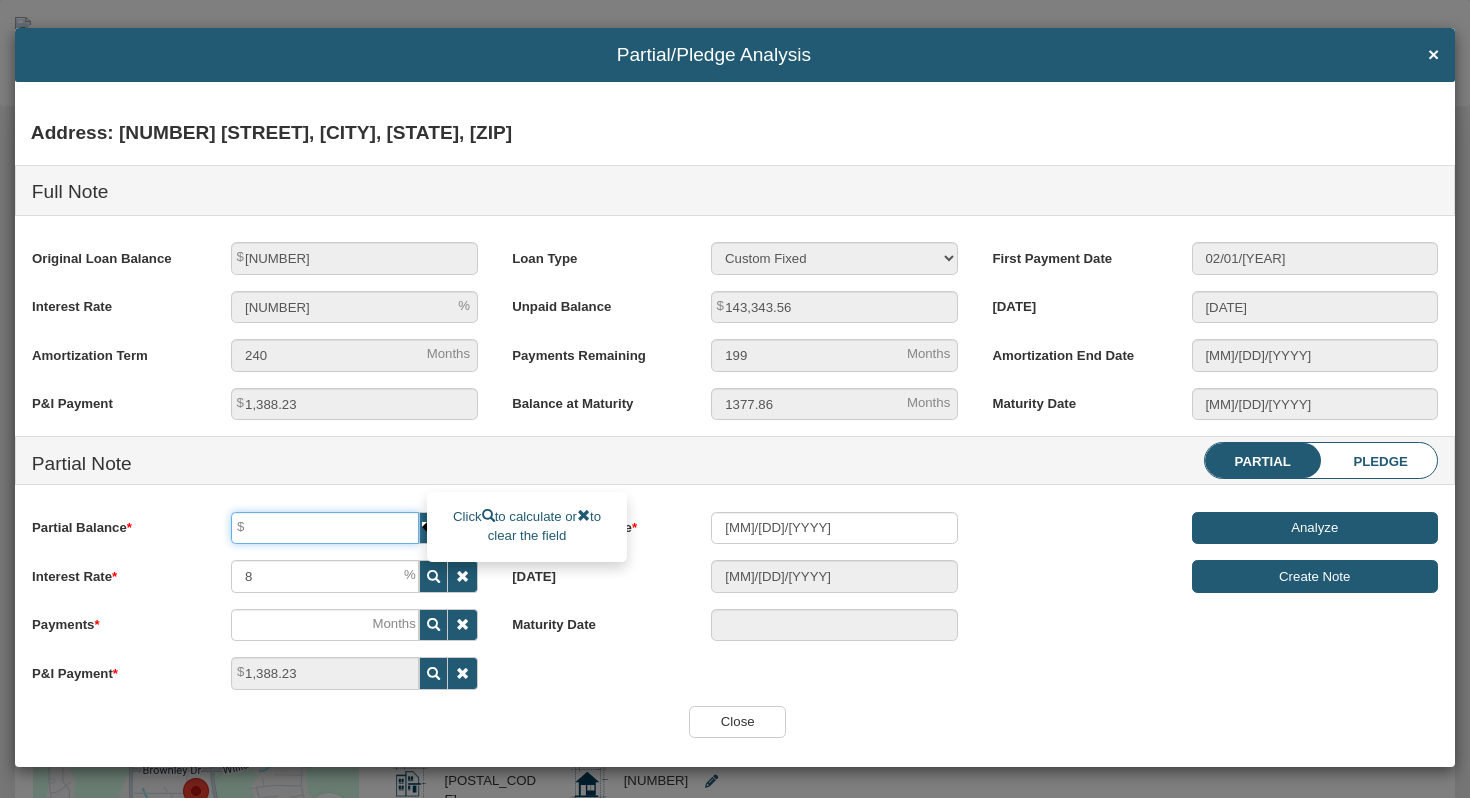 click at bounding box center [325, 528] 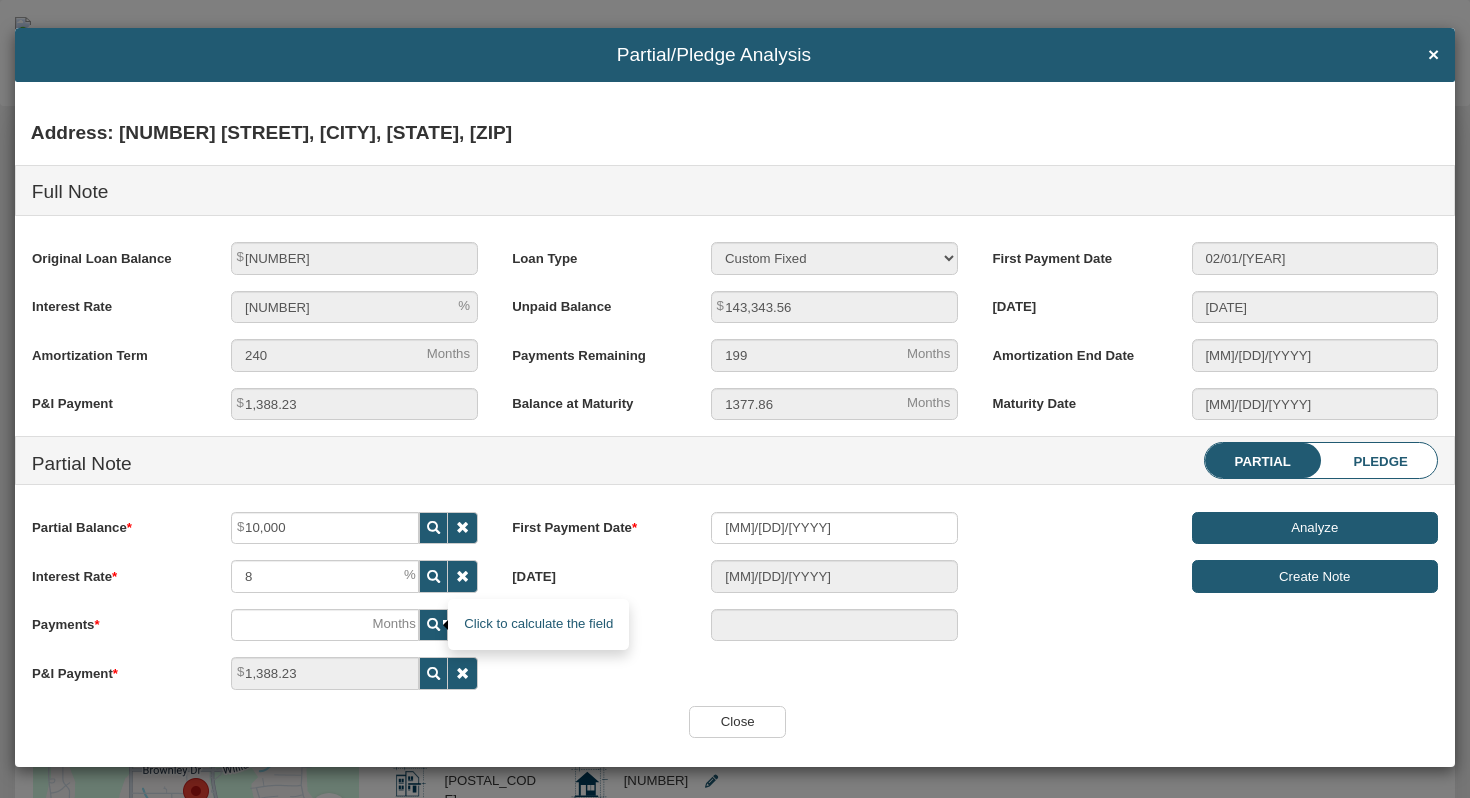 click at bounding box center (433, 527) 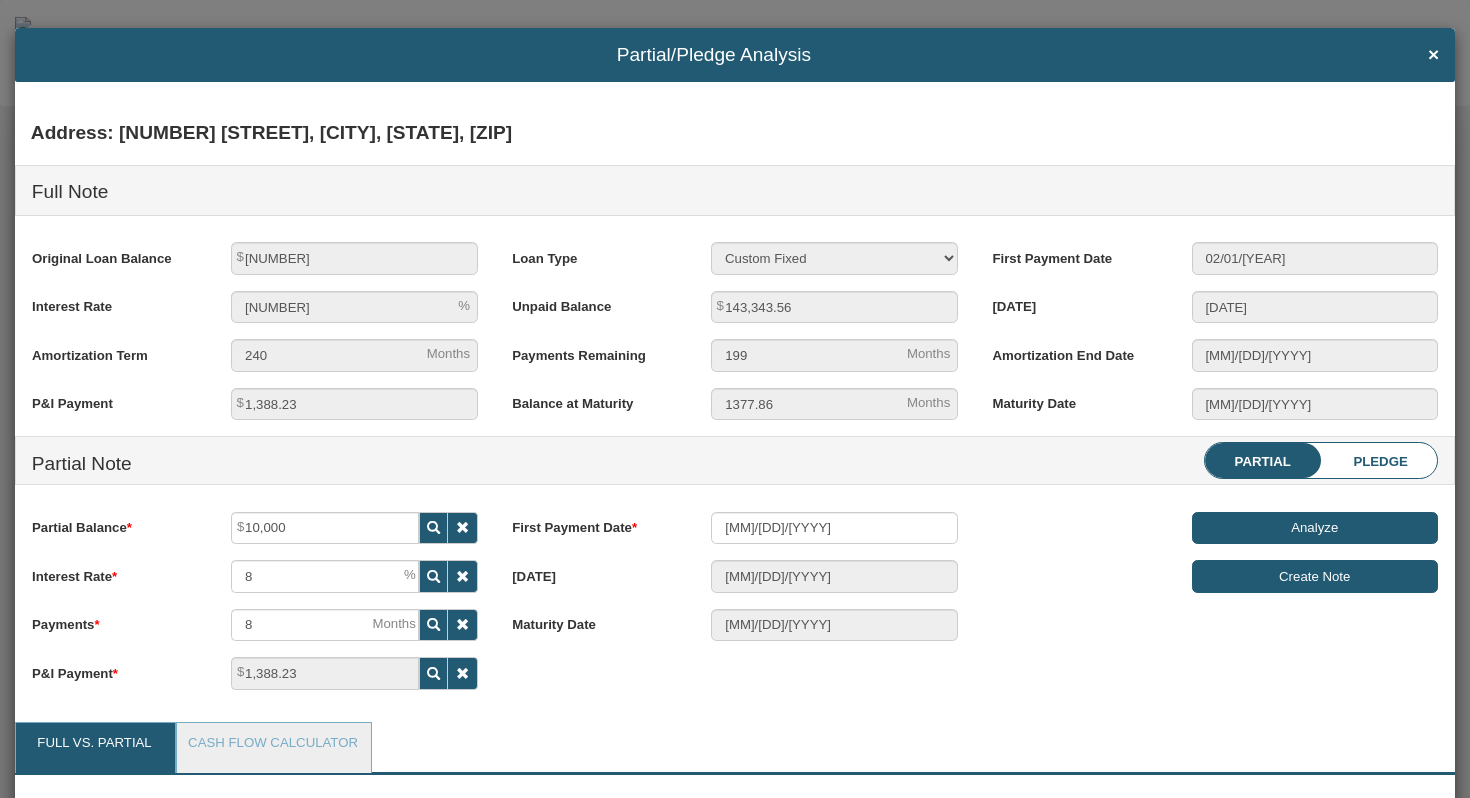 scroll, scrollTop: 999731, scrollLeft: 999656, axis: both 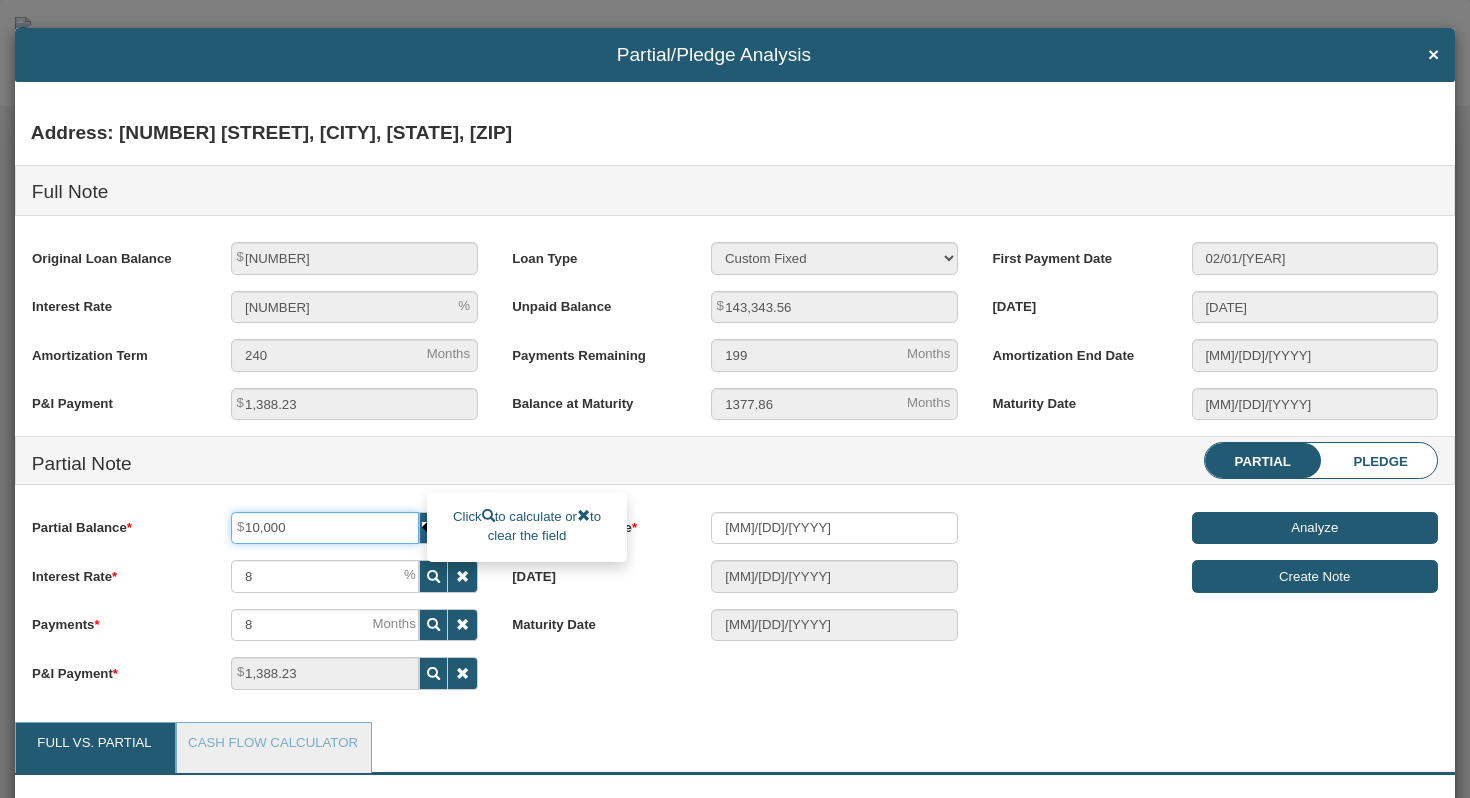 click on "10,000" at bounding box center [325, 528] 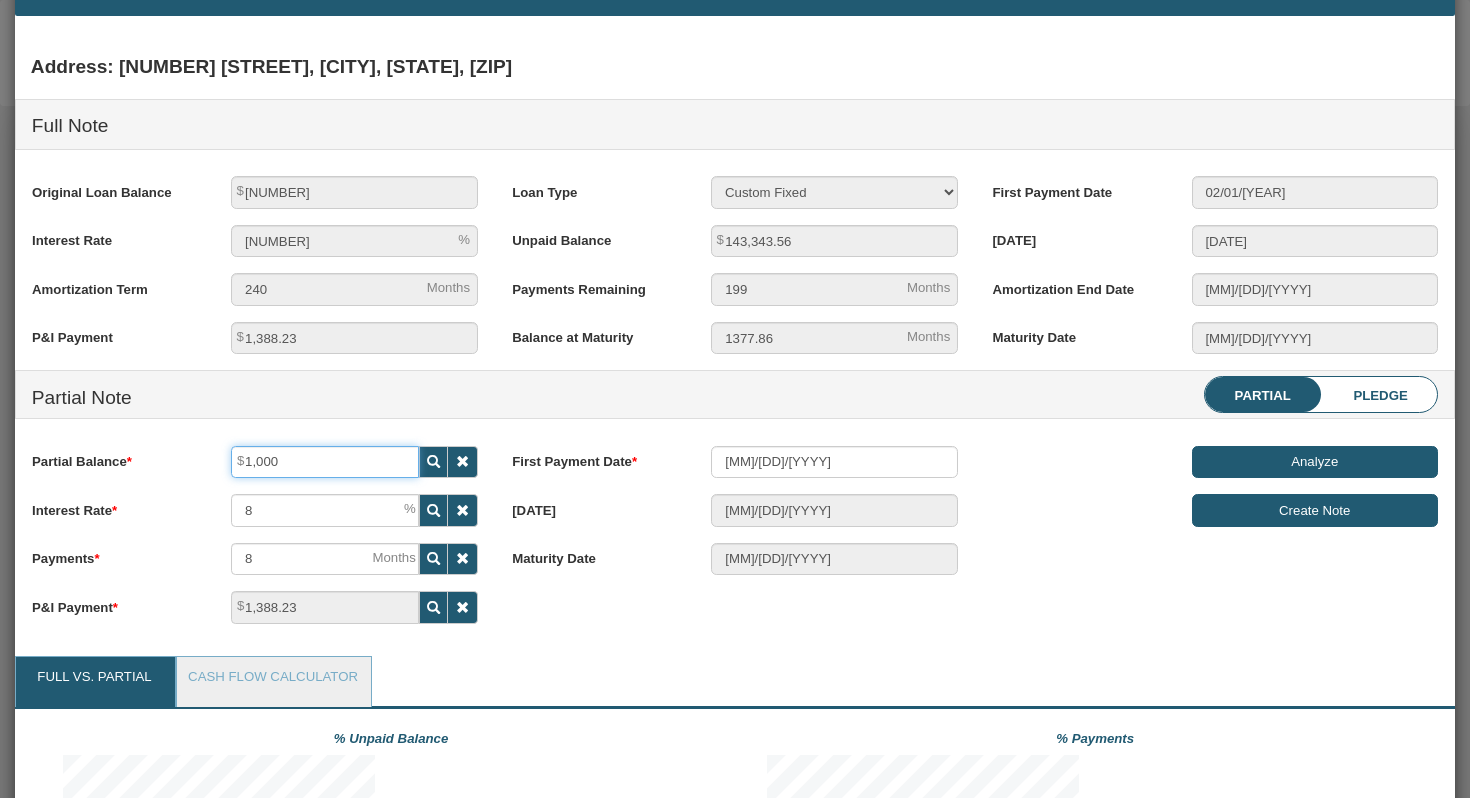 scroll, scrollTop: 73, scrollLeft: 0, axis: vertical 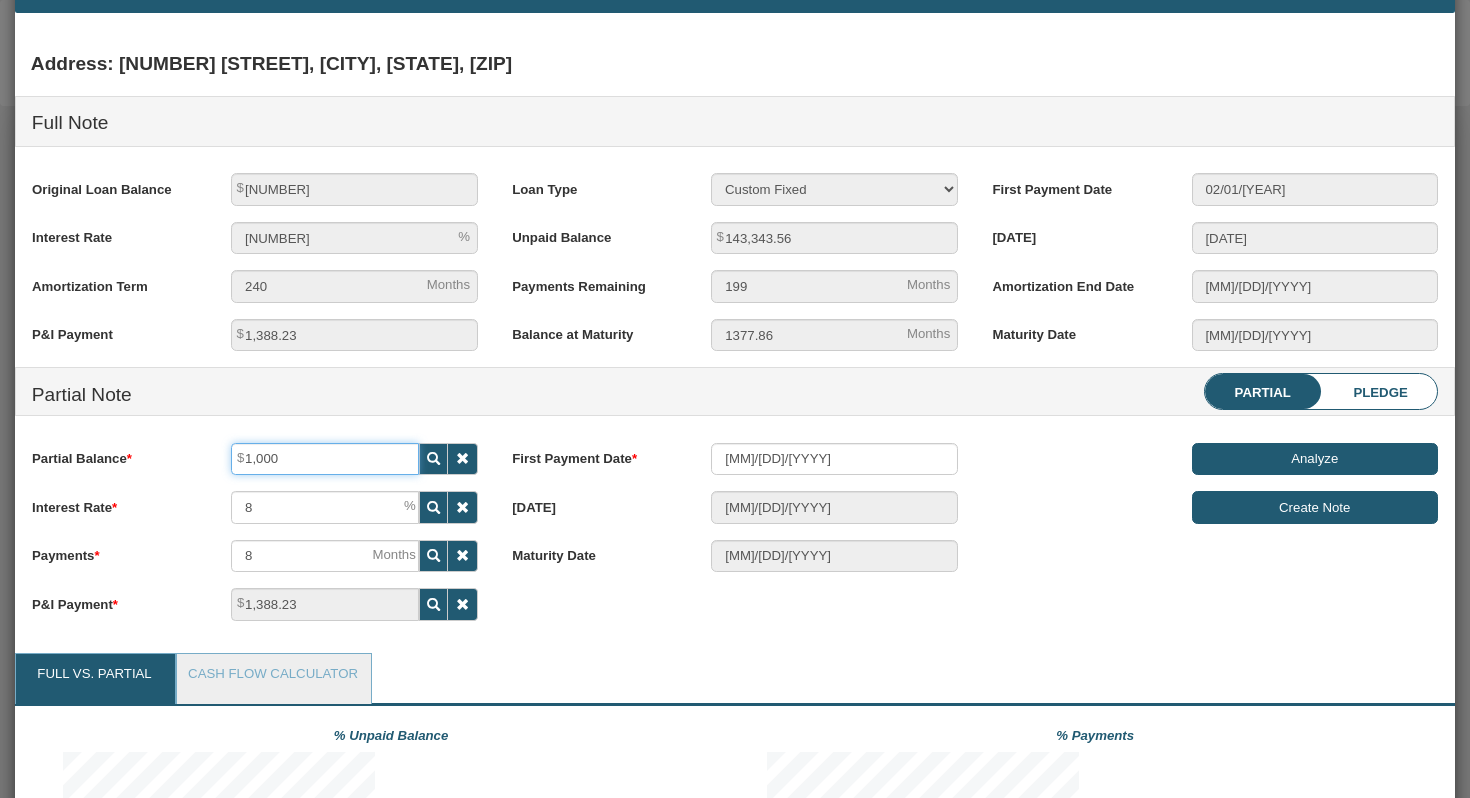 type on "1,000" 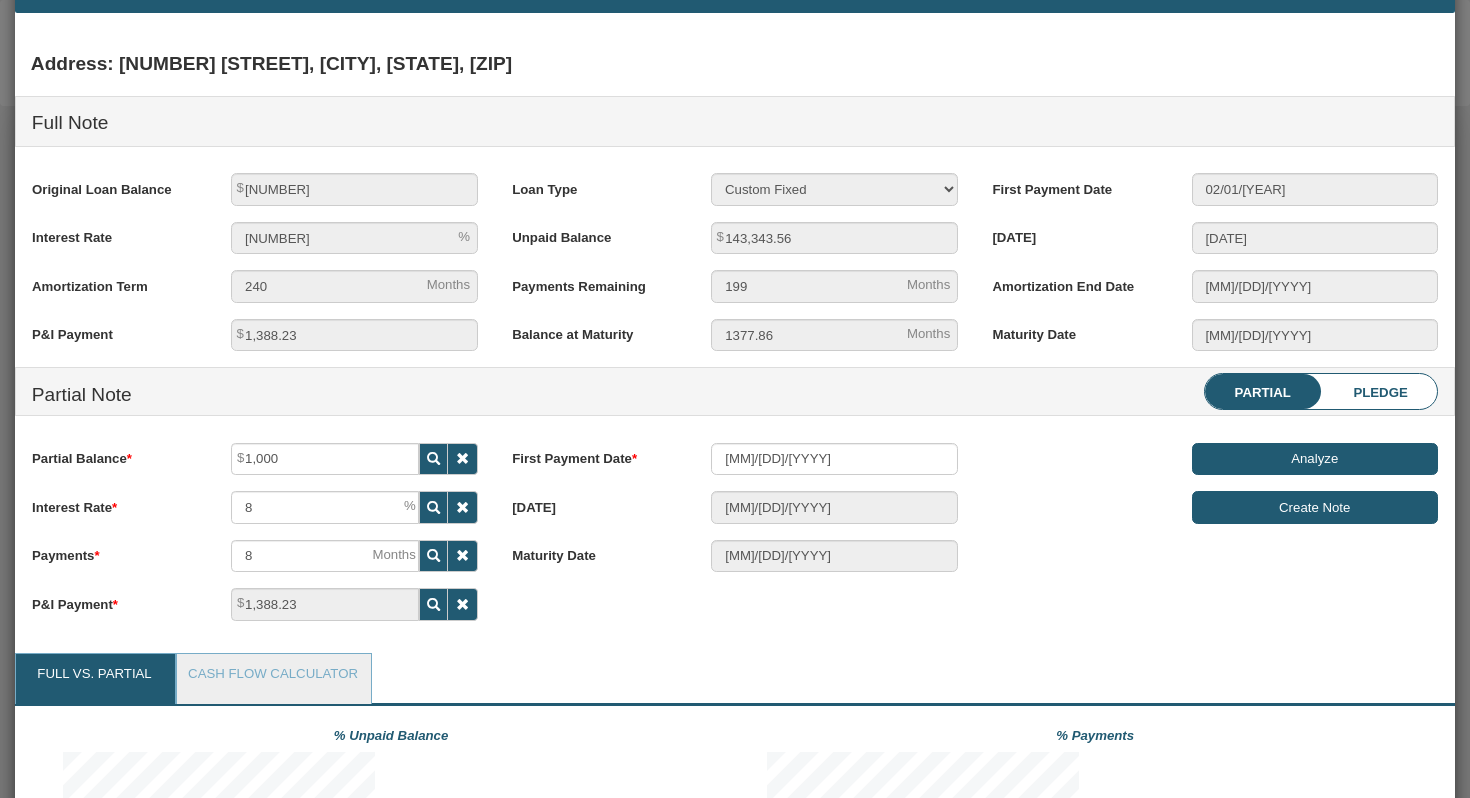click on "Partial Note" at bounding box center (315, 389) 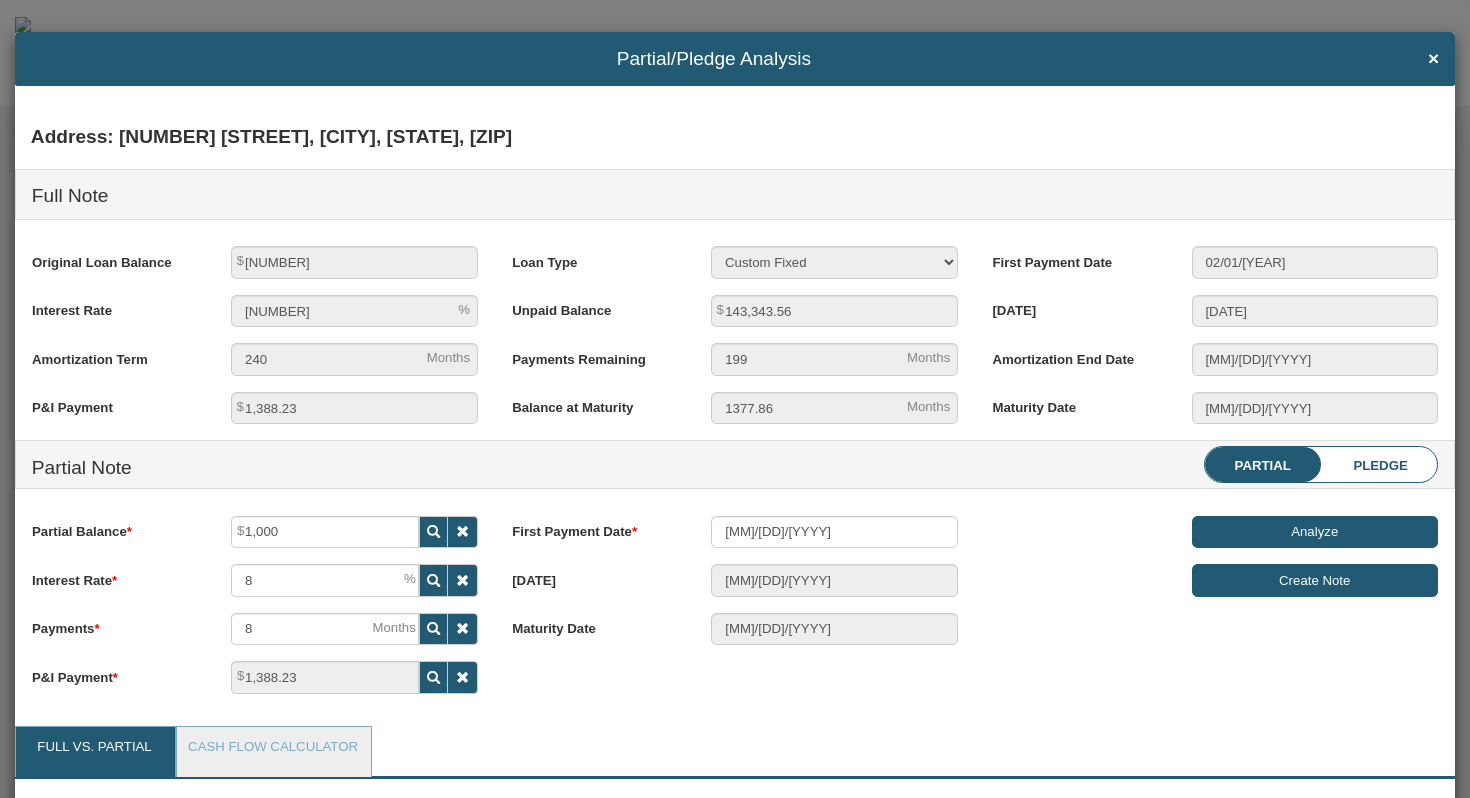 scroll, scrollTop: 0, scrollLeft: 0, axis: both 